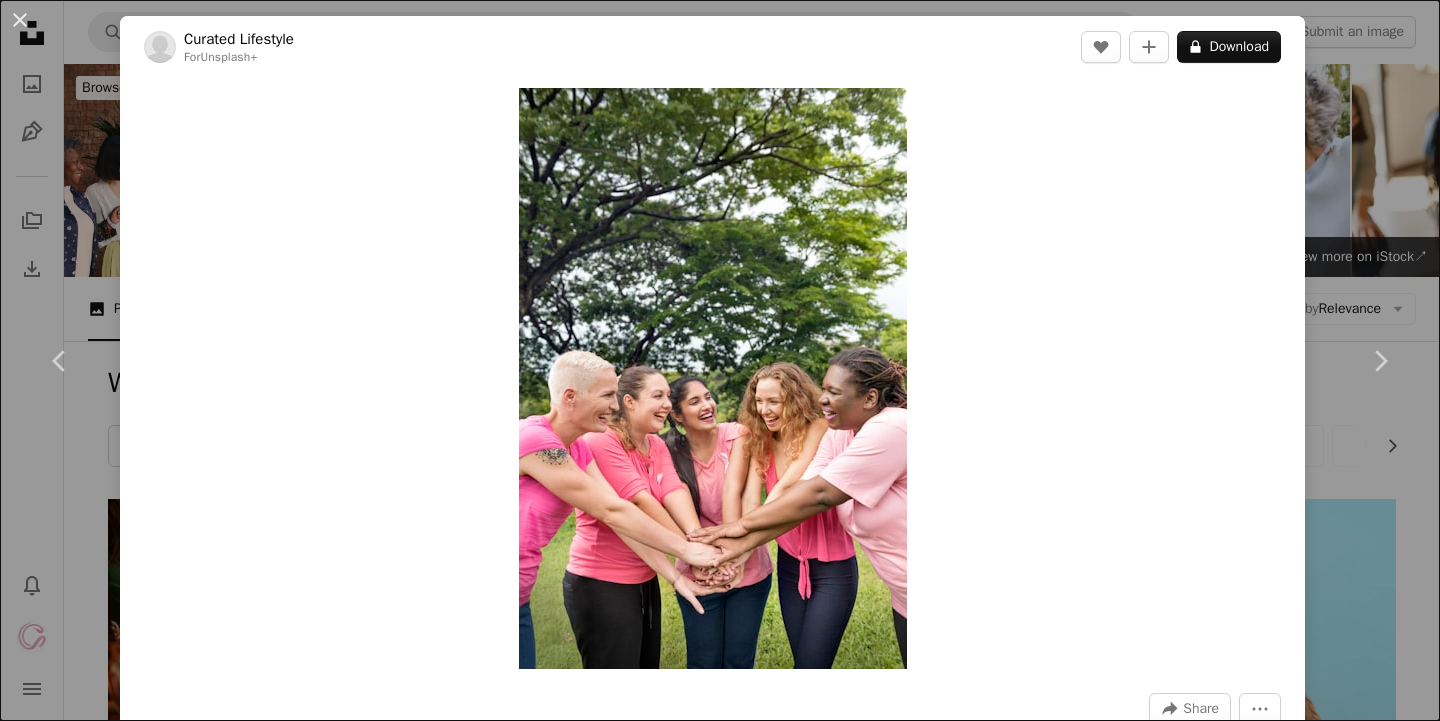 scroll, scrollTop: 4666, scrollLeft: 0, axis: vertical 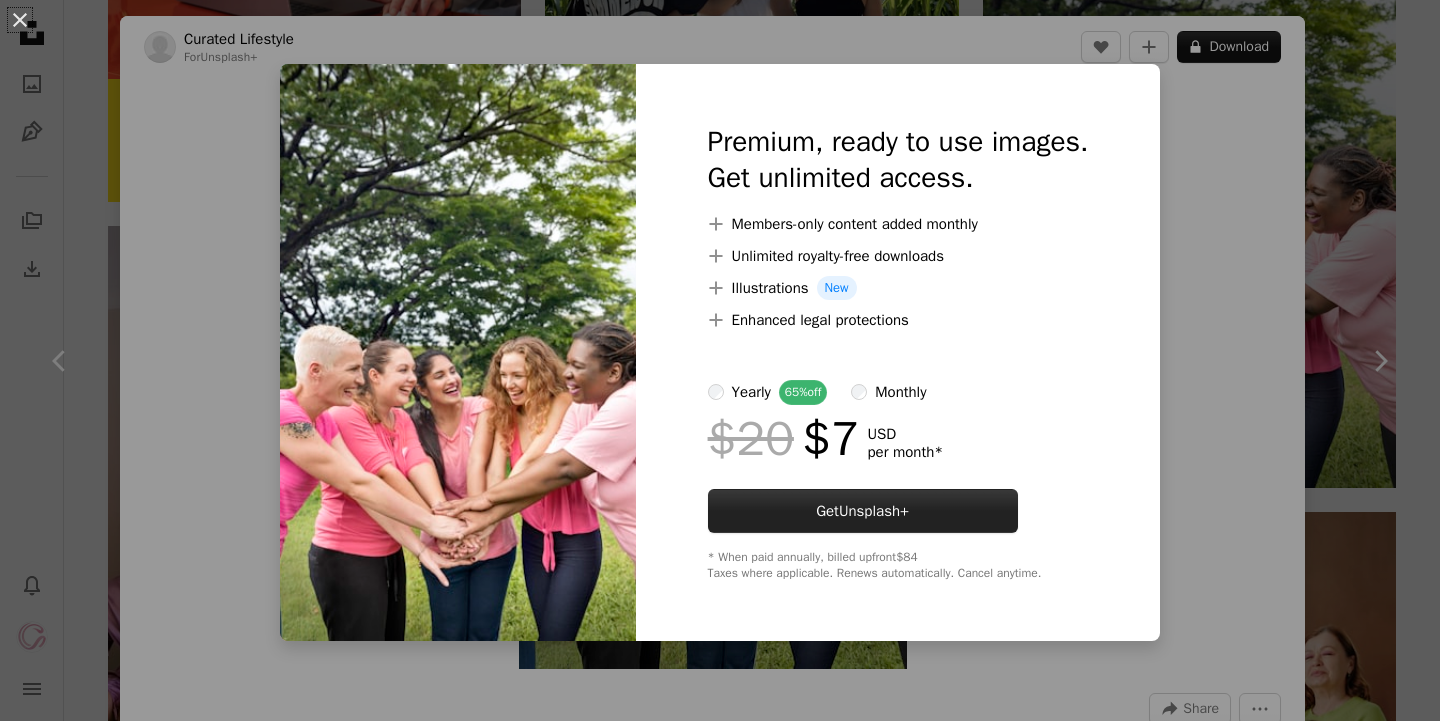 click on "Unsplash+" at bounding box center [874, 511] 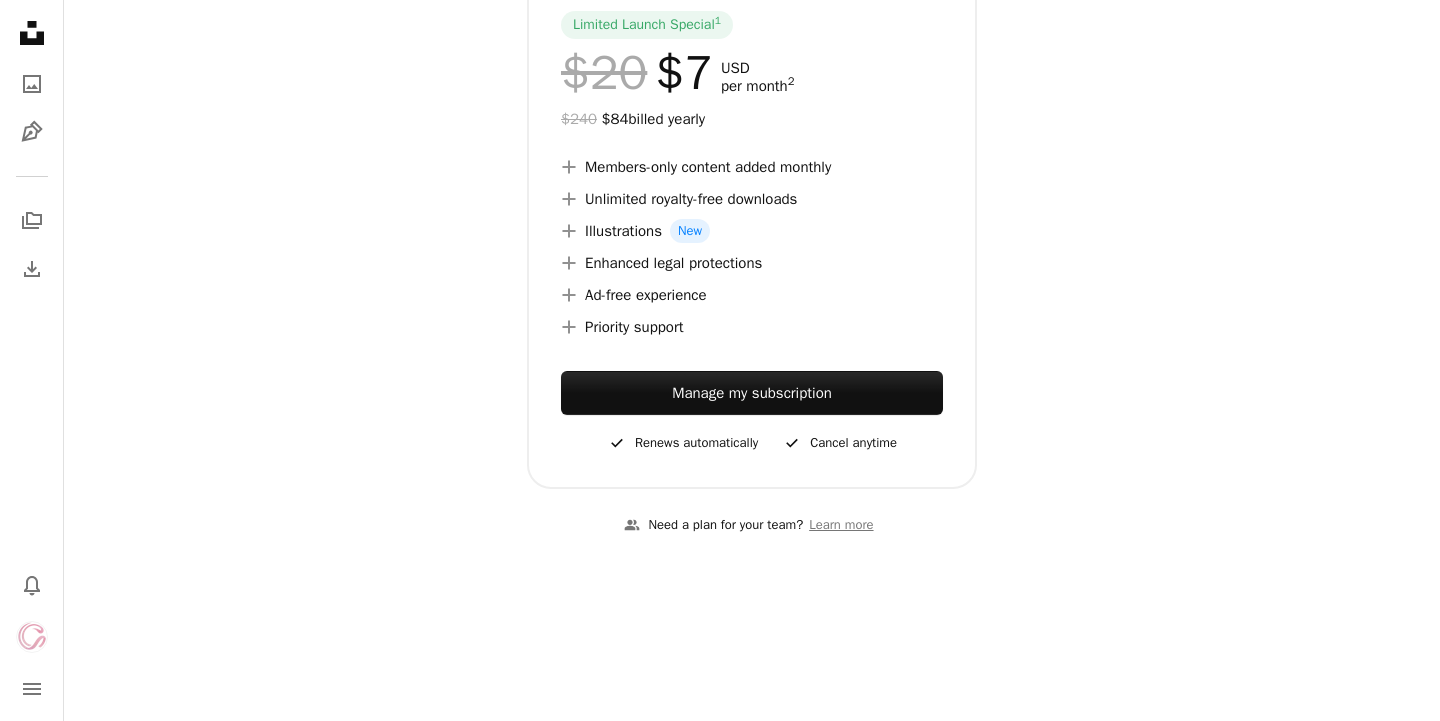 scroll, scrollTop: 415, scrollLeft: 0, axis: vertical 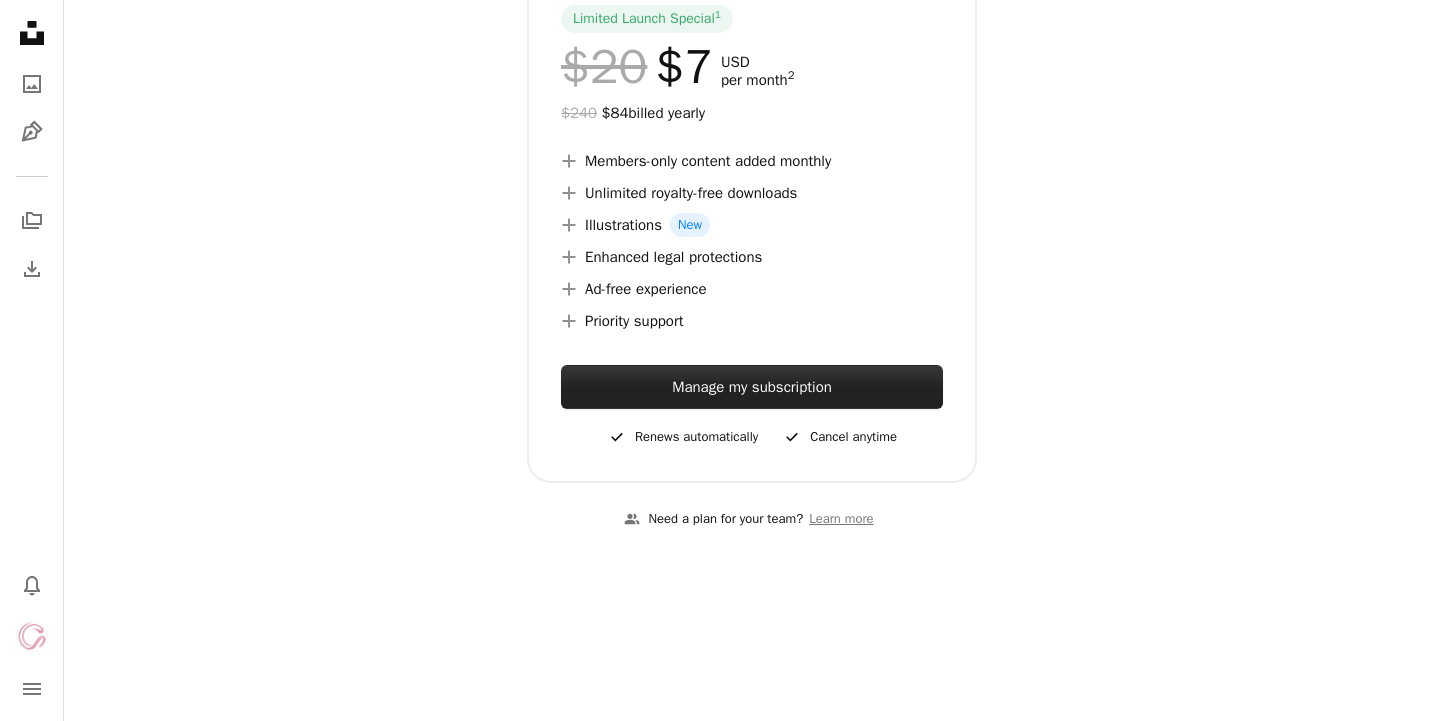 click on "Manage my subscription" at bounding box center (752, 387) 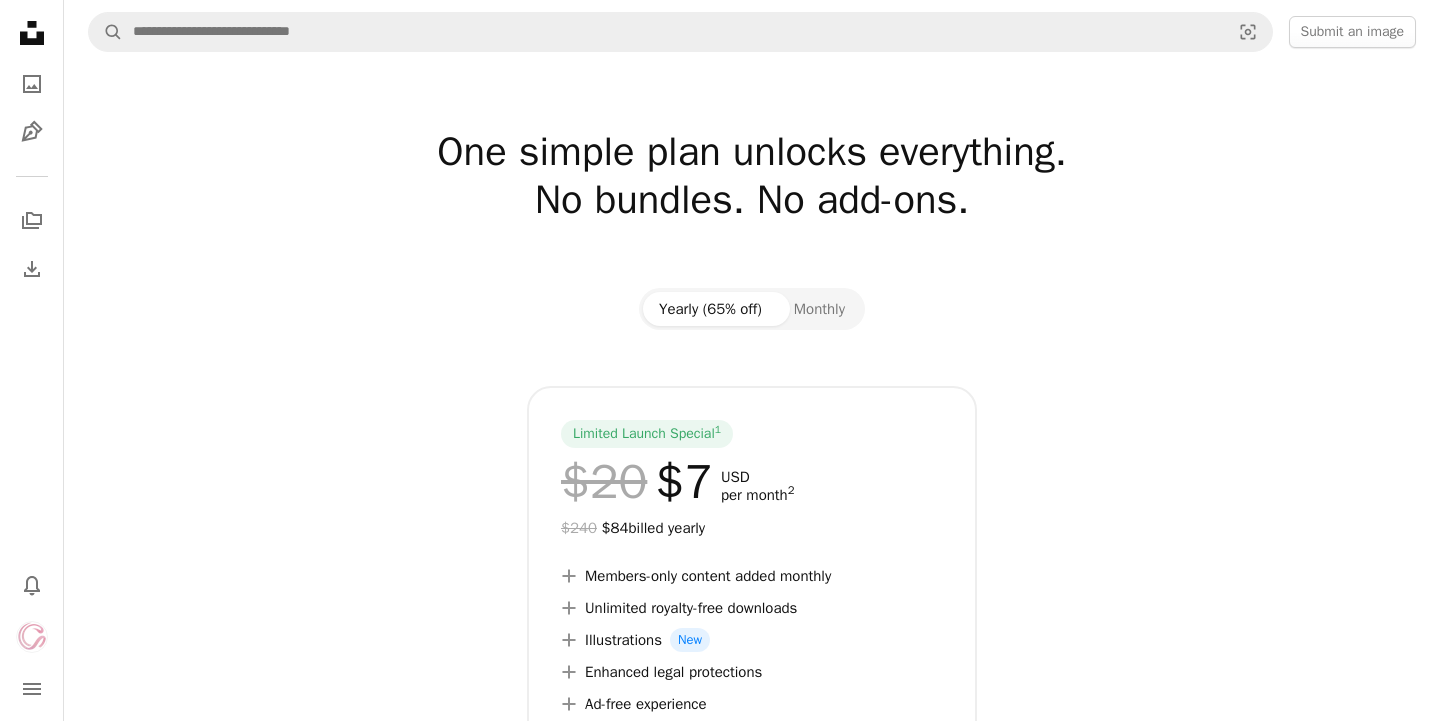 scroll, scrollTop: 0, scrollLeft: 0, axis: both 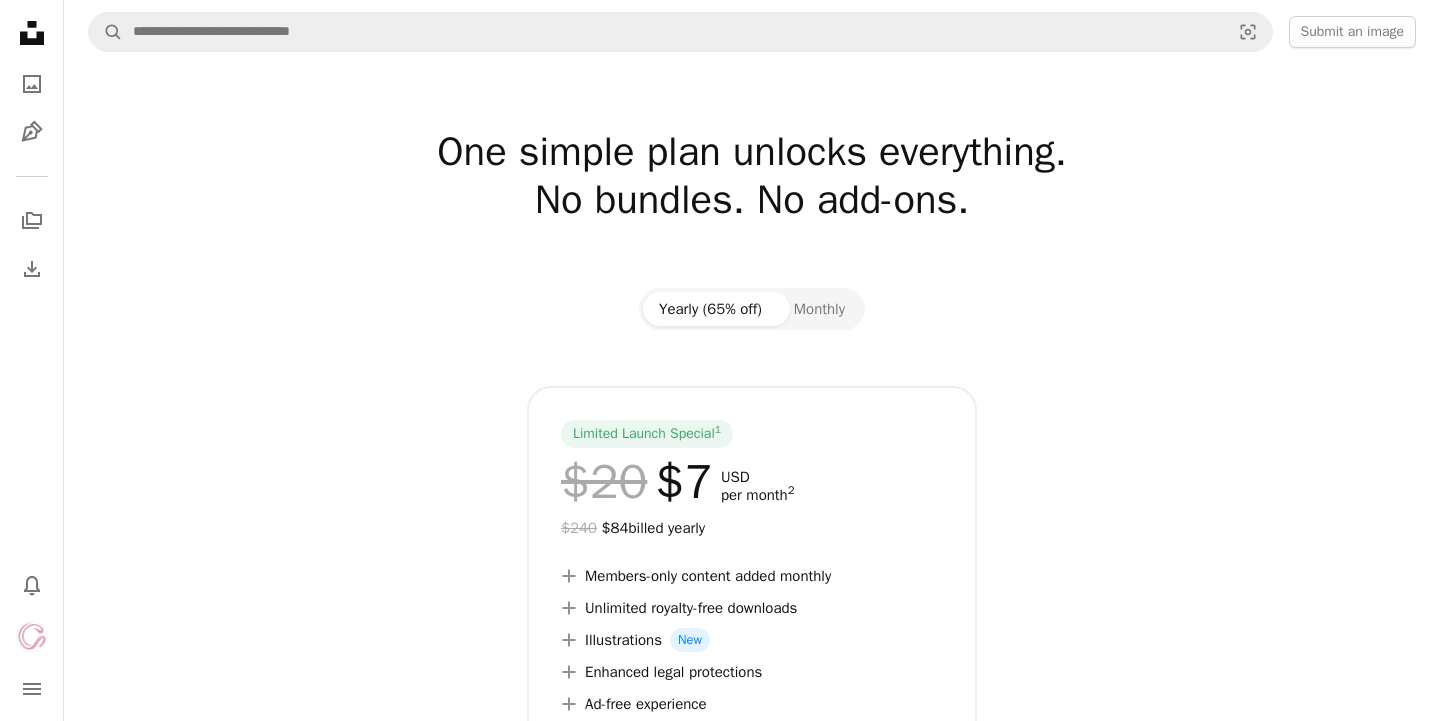 click on "Unsplash logo Unsplash Home" 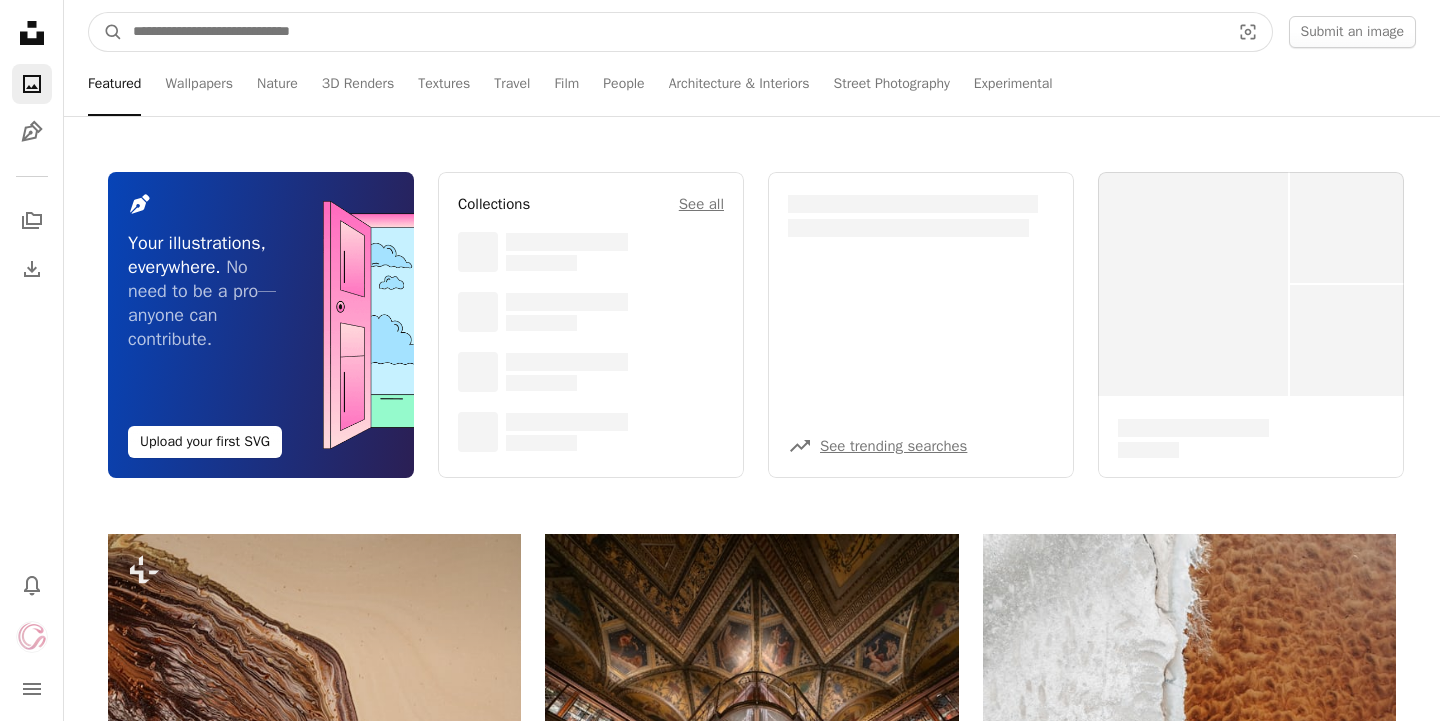 click at bounding box center [673, 32] 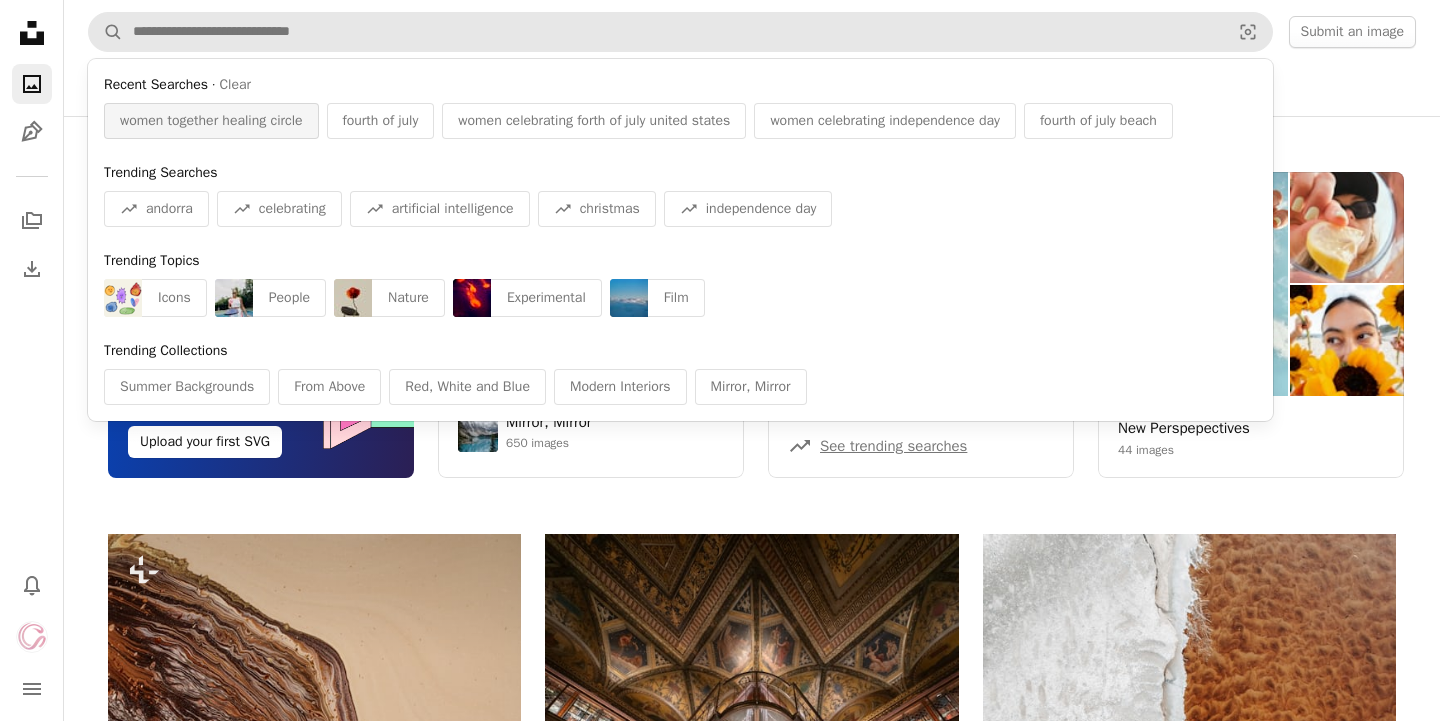 click on "women together healing circle" at bounding box center (211, 121) 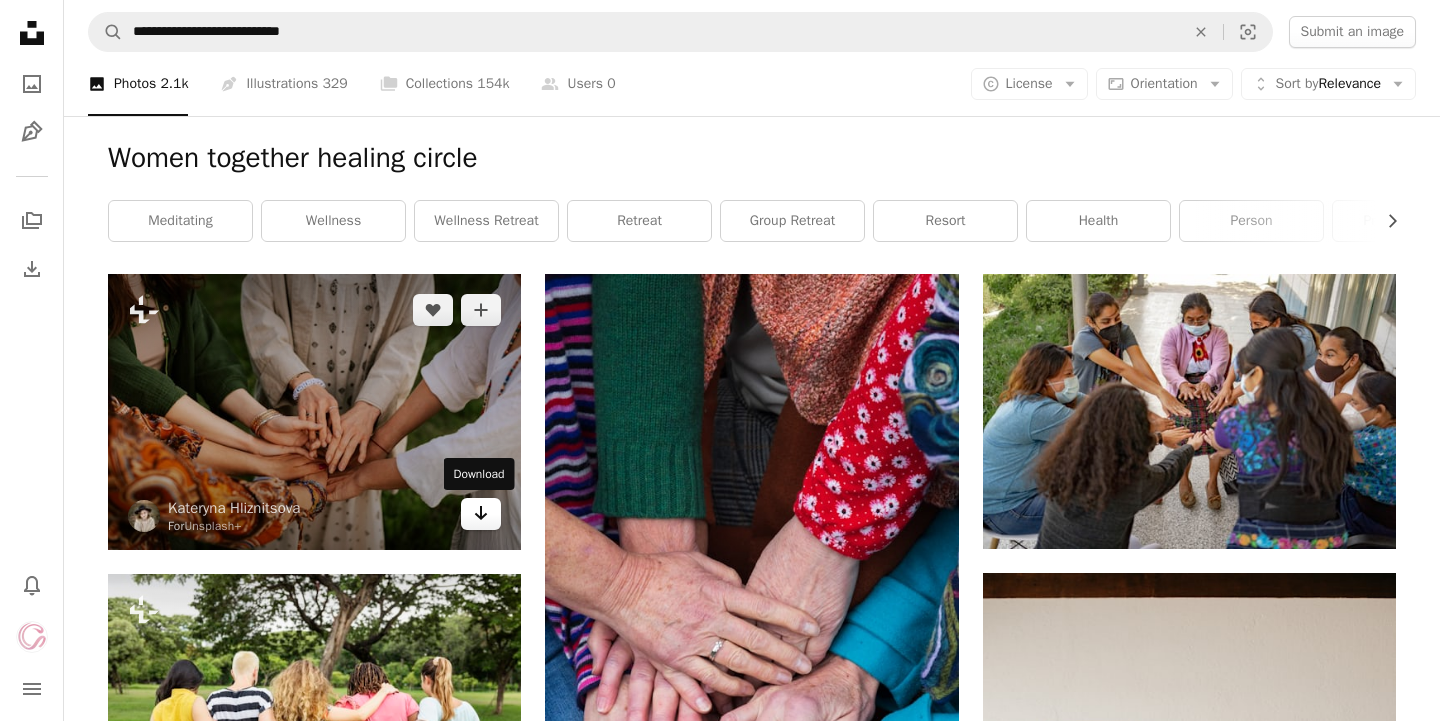 click on "Arrow pointing down" 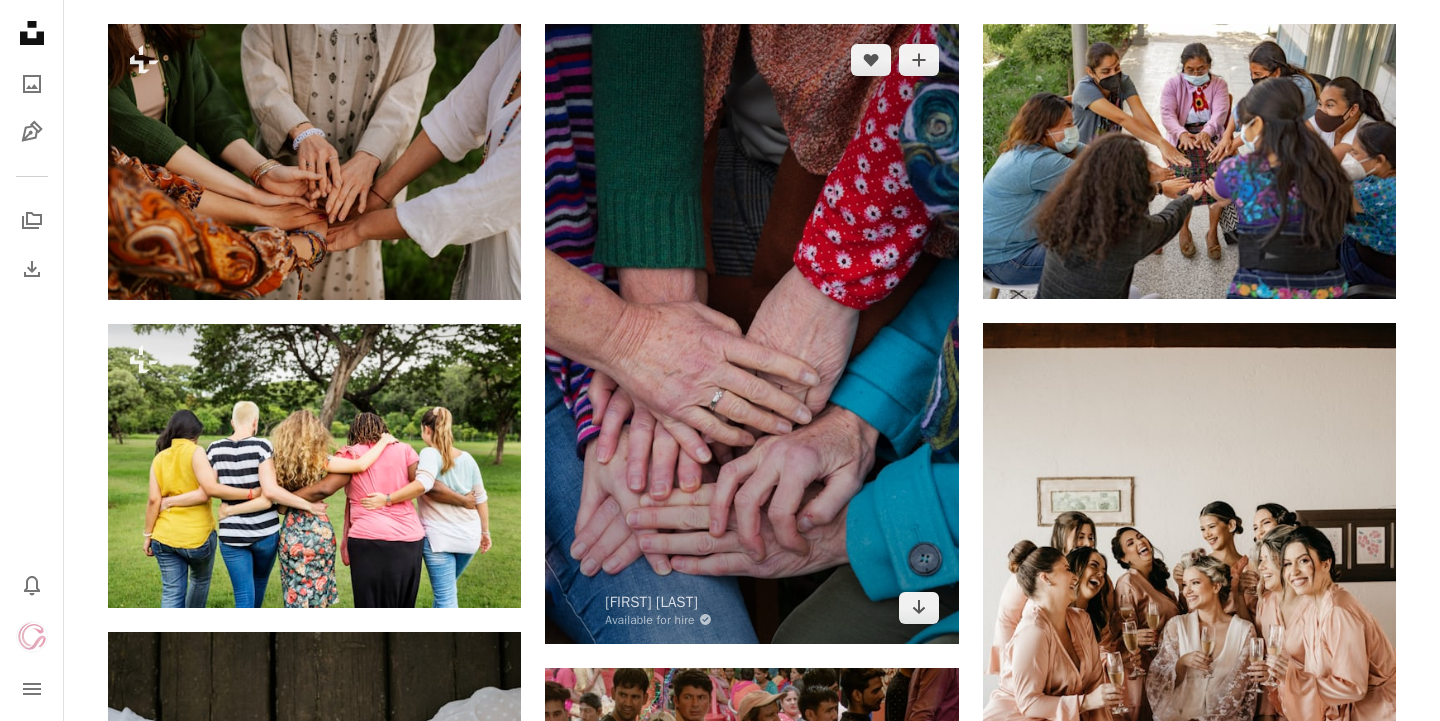 scroll, scrollTop: 254, scrollLeft: 0, axis: vertical 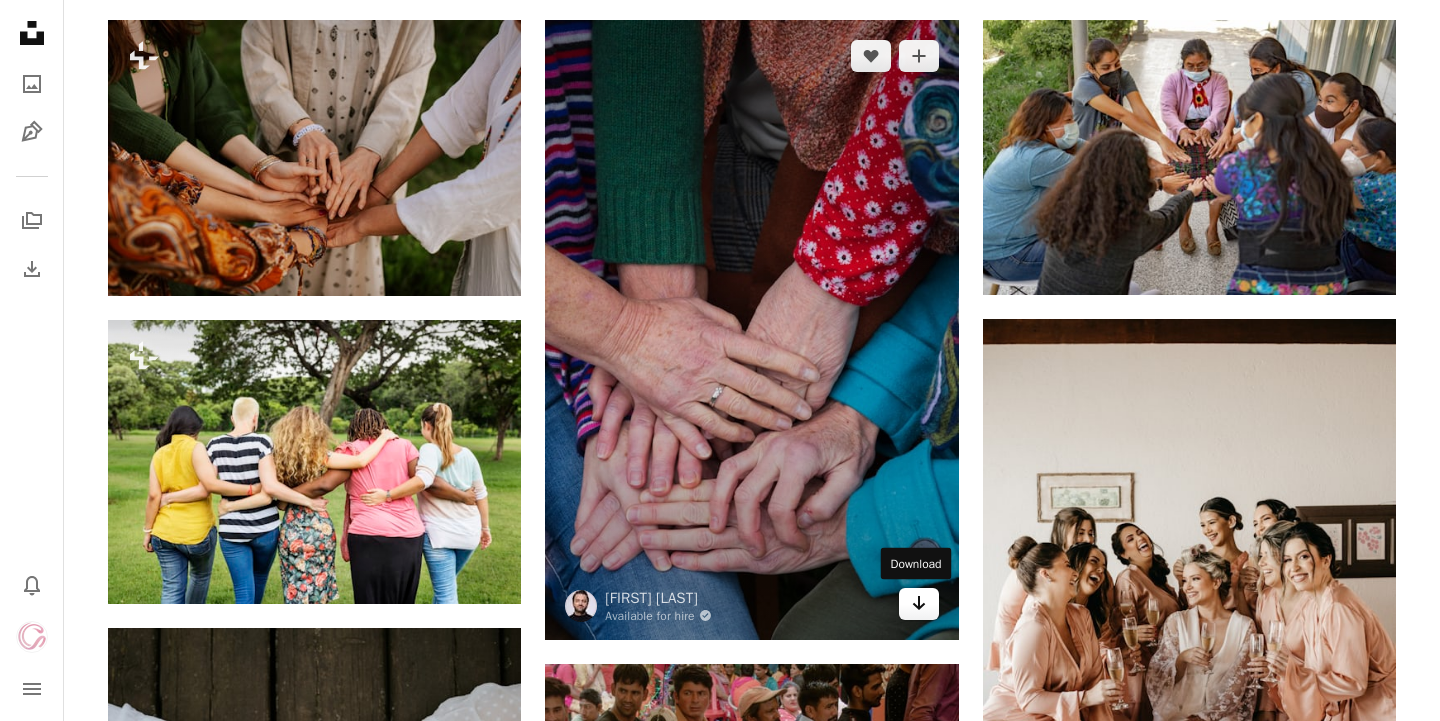 click on "Arrow pointing down" 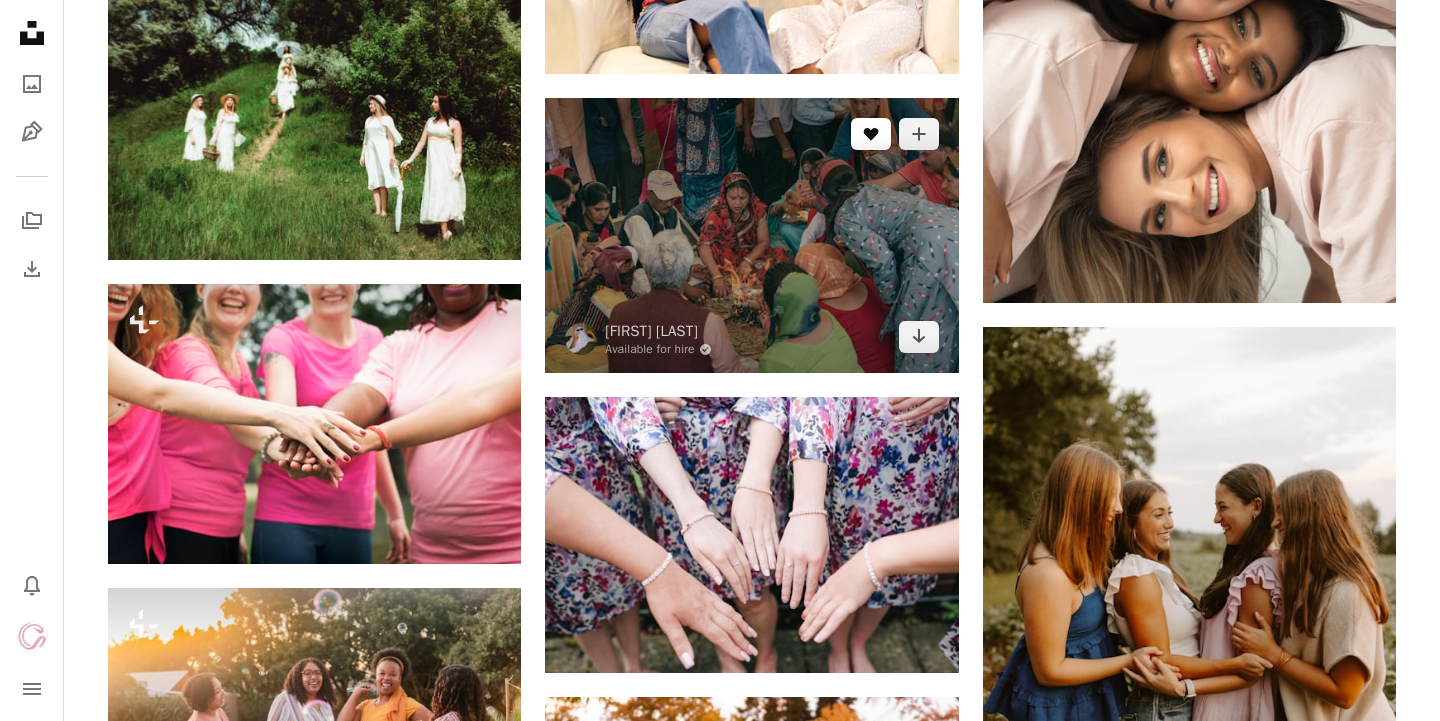 scroll, scrollTop: 24969, scrollLeft: 0, axis: vertical 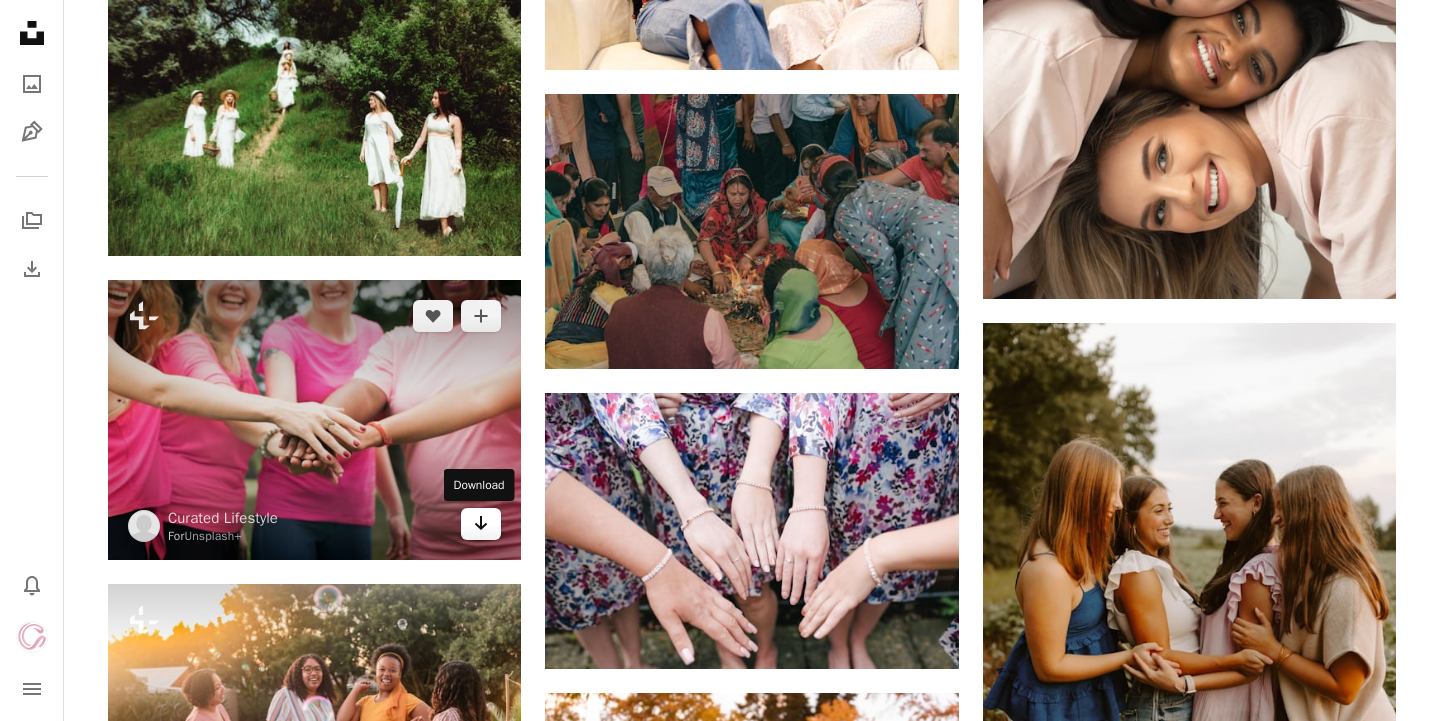 click on "Arrow pointing down" 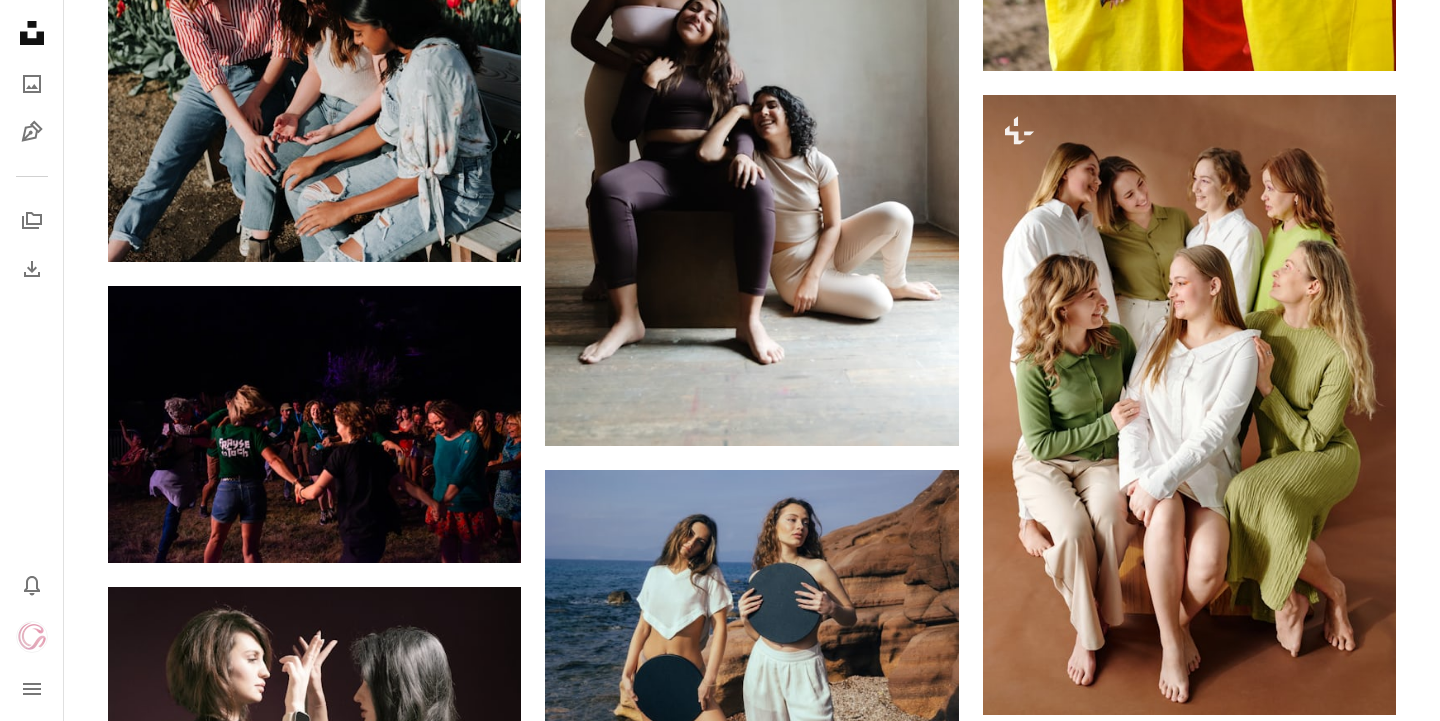 scroll, scrollTop: 34827, scrollLeft: 0, axis: vertical 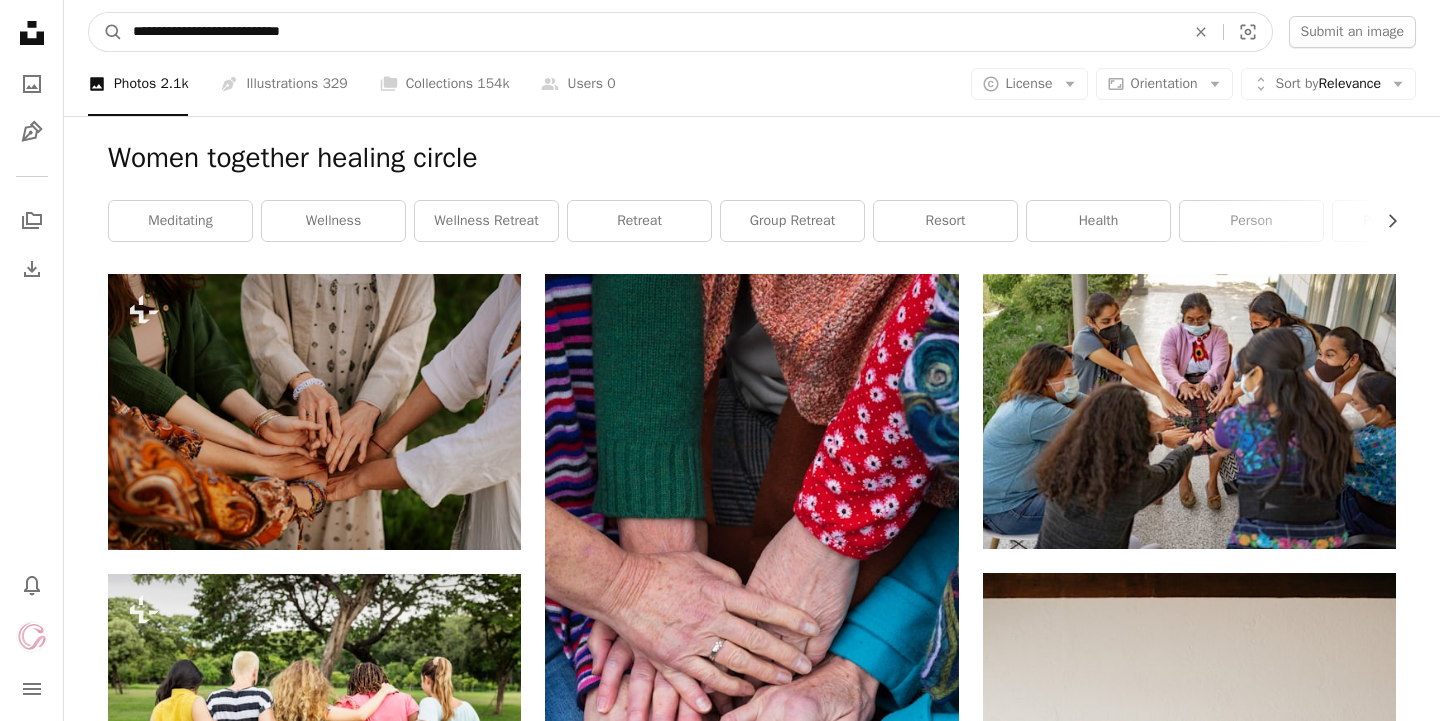 click on "**********" at bounding box center [651, 32] 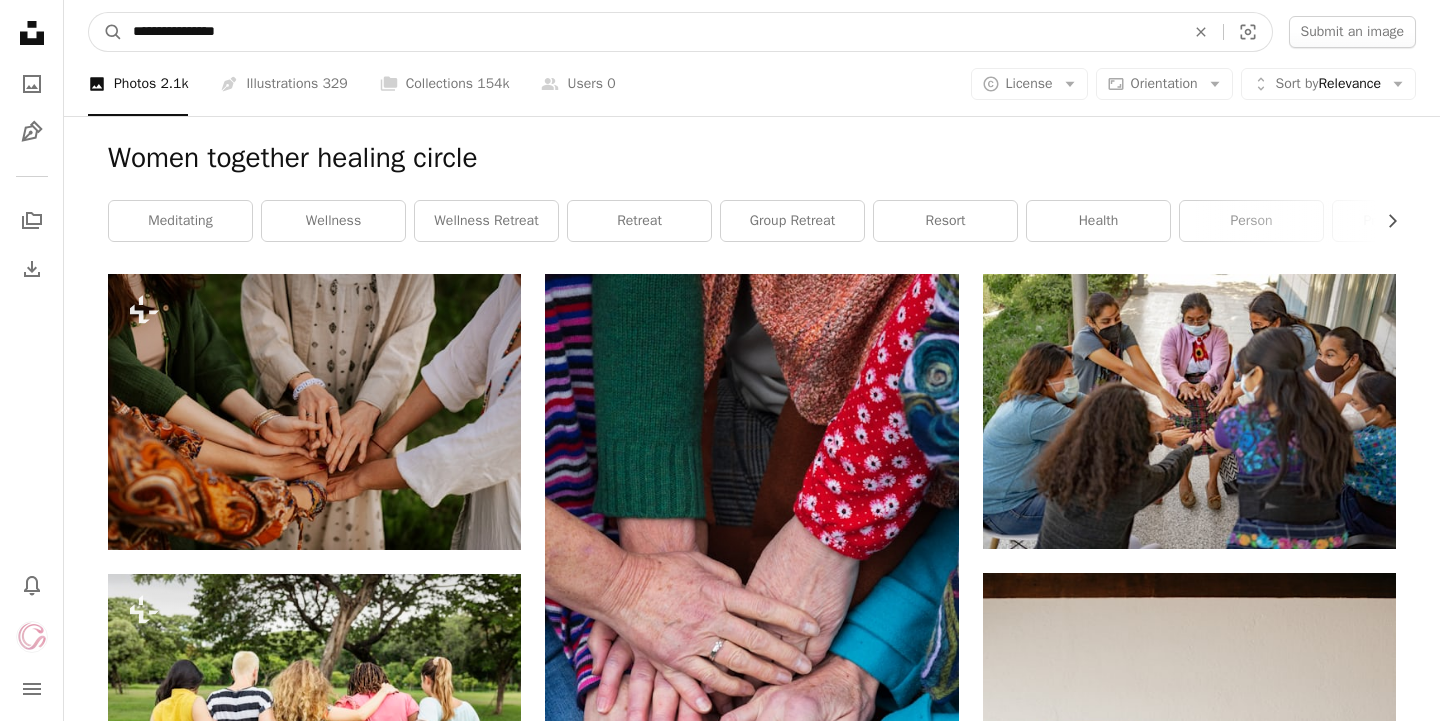 type on "**********" 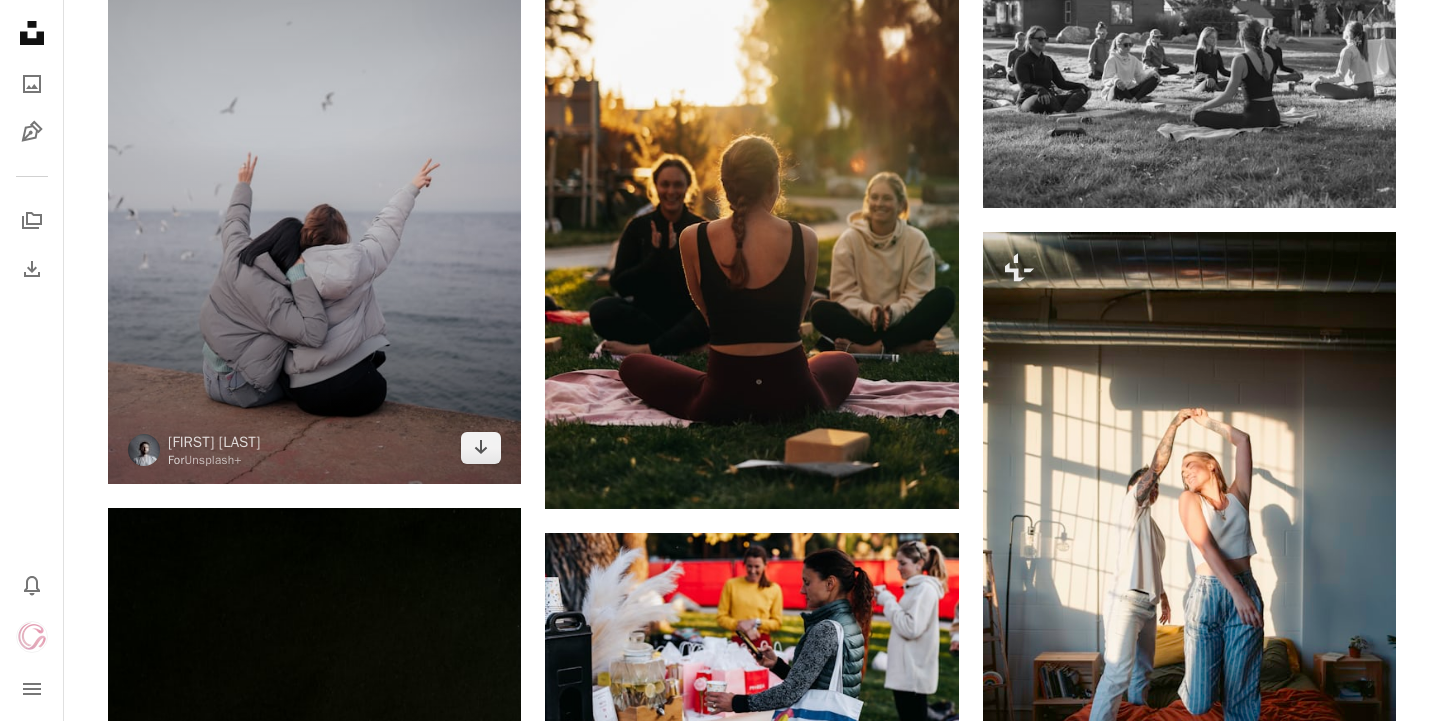 scroll, scrollTop: 640, scrollLeft: 0, axis: vertical 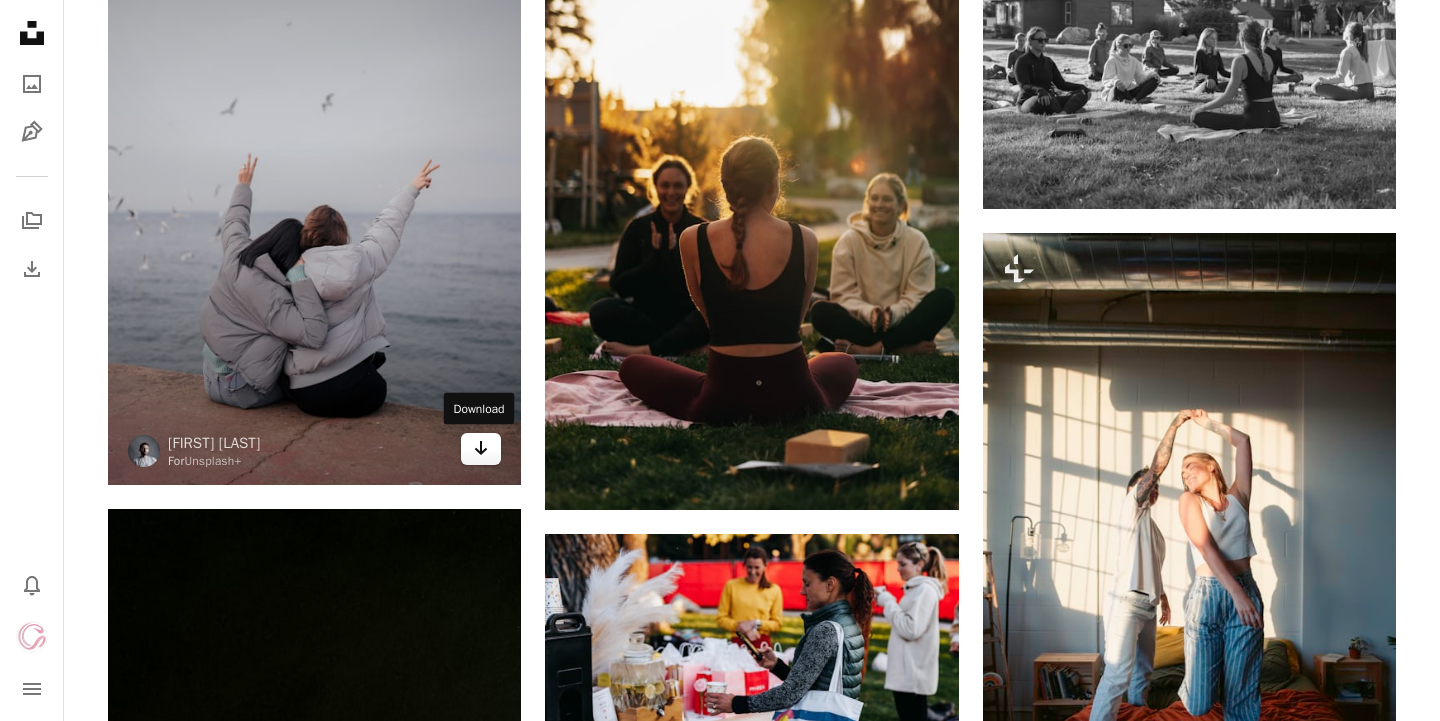 click on "Arrow pointing down" 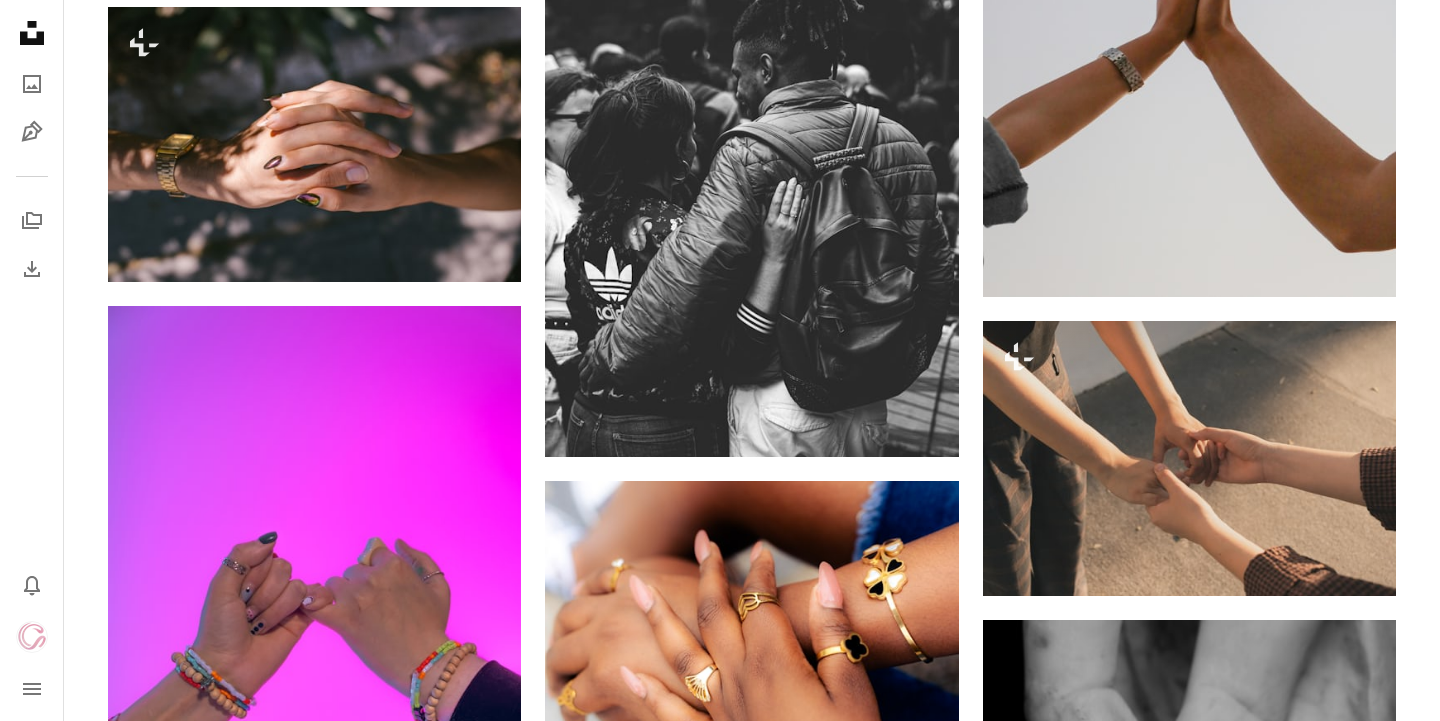 scroll, scrollTop: 23622, scrollLeft: 0, axis: vertical 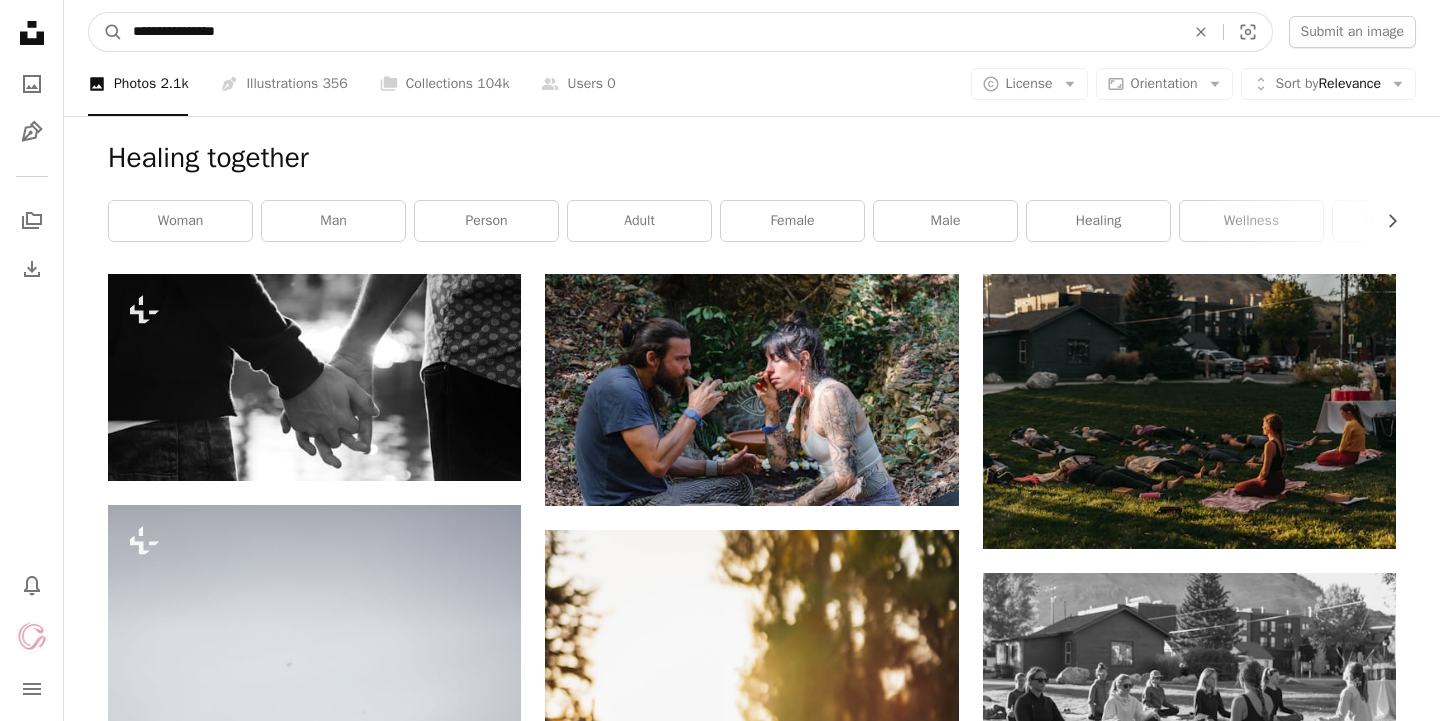 click on "**********" at bounding box center [651, 32] 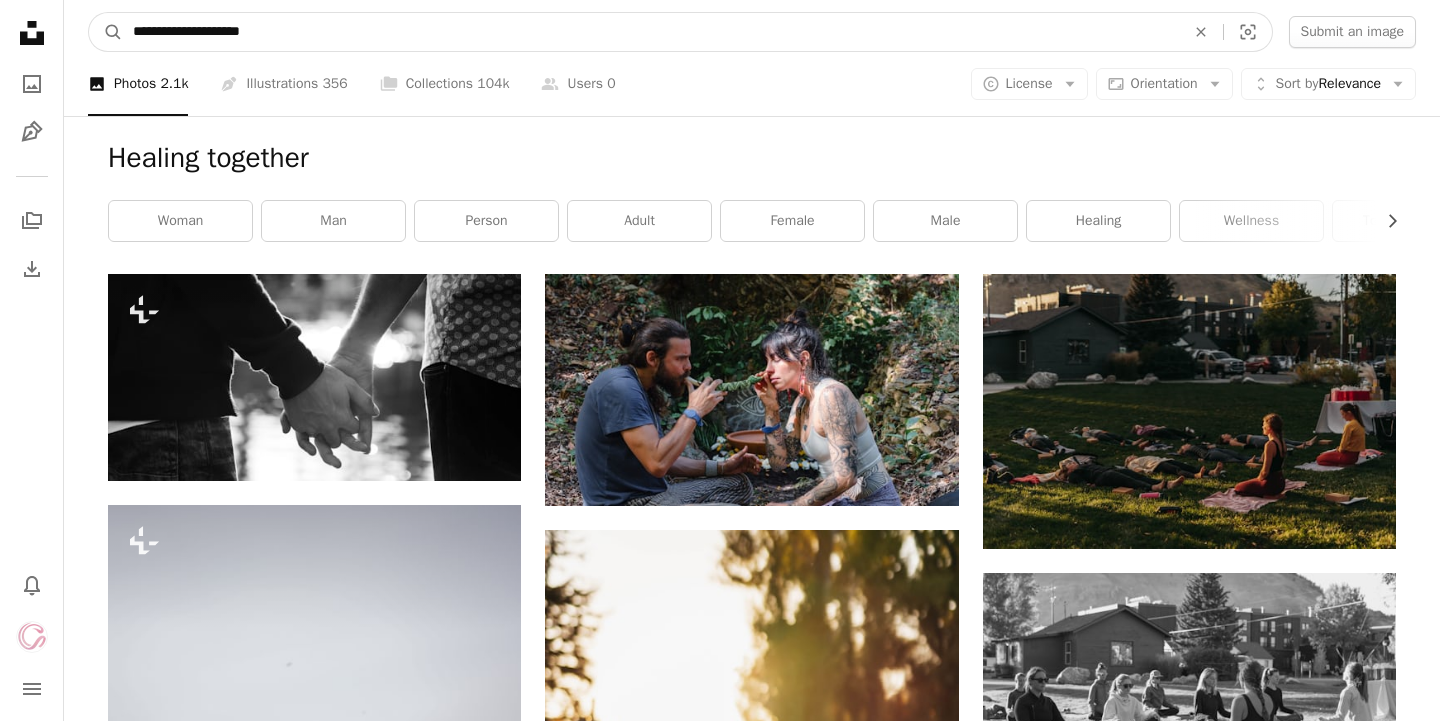 type on "**********" 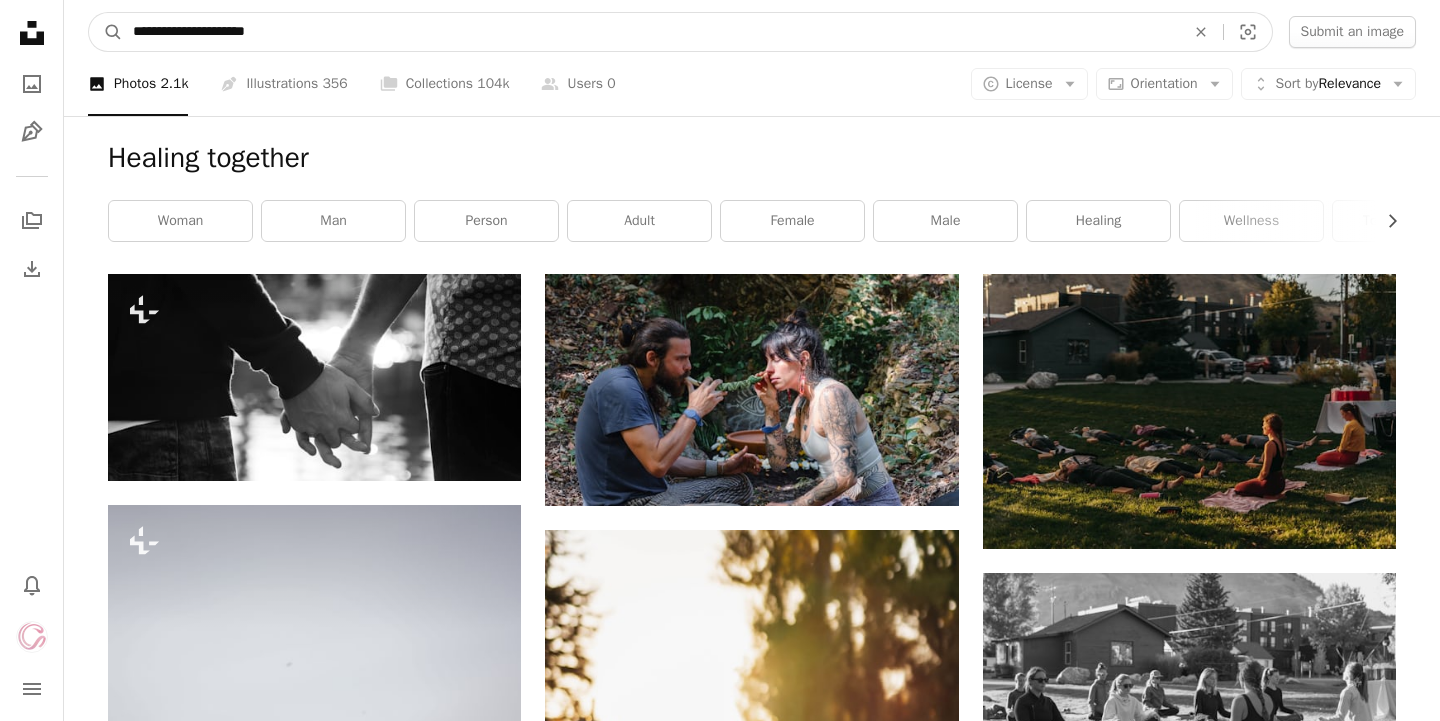 click on "A magnifying glass" at bounding box center [106, 32] 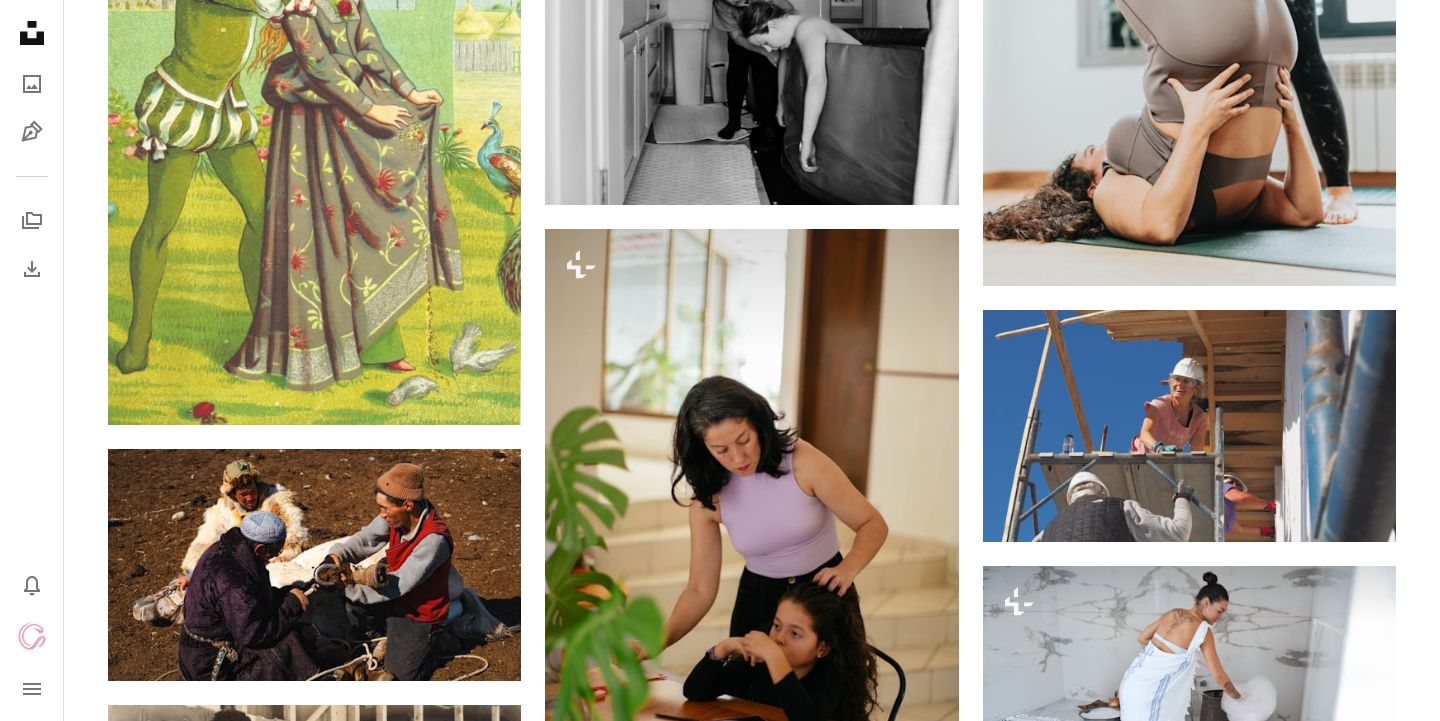 scroll, scrollTop: 0, scrollLeft: 0, axis: both 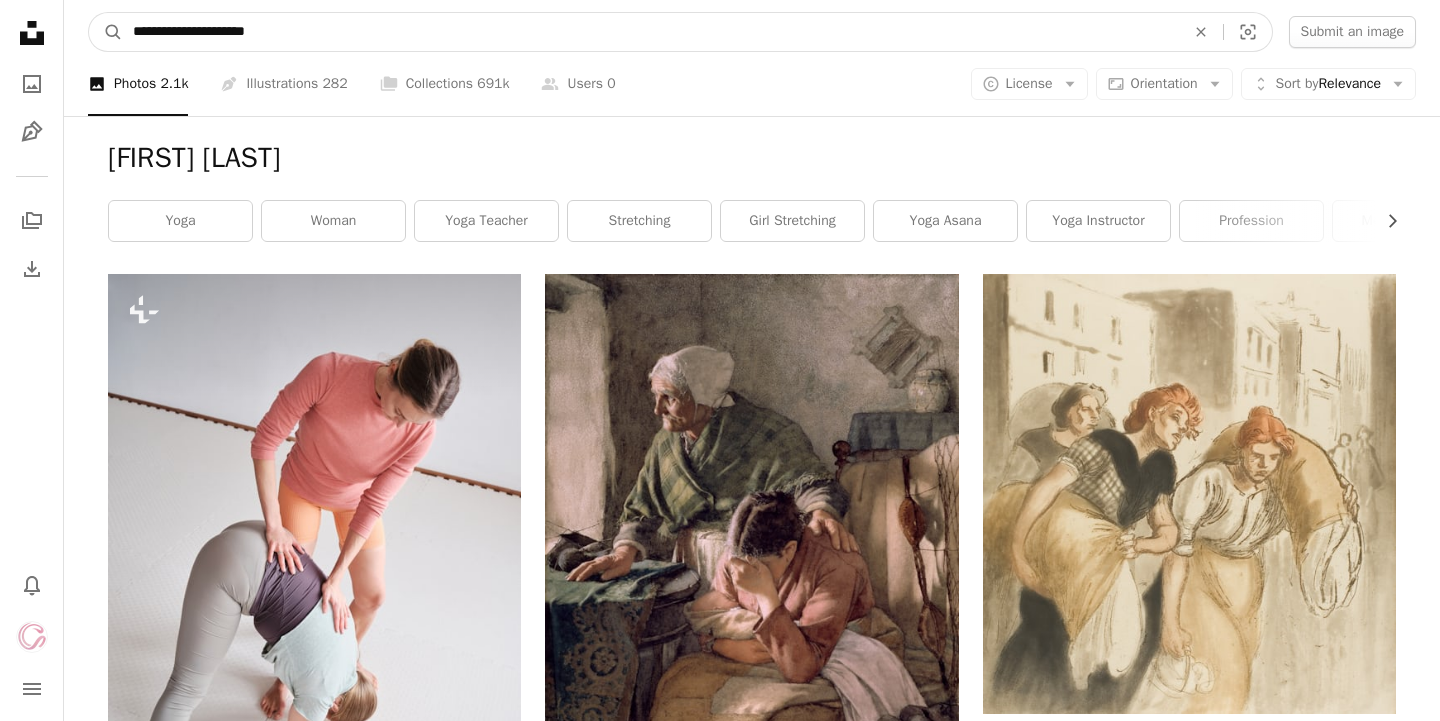 click on "**********" at bounding box center [651, 32] 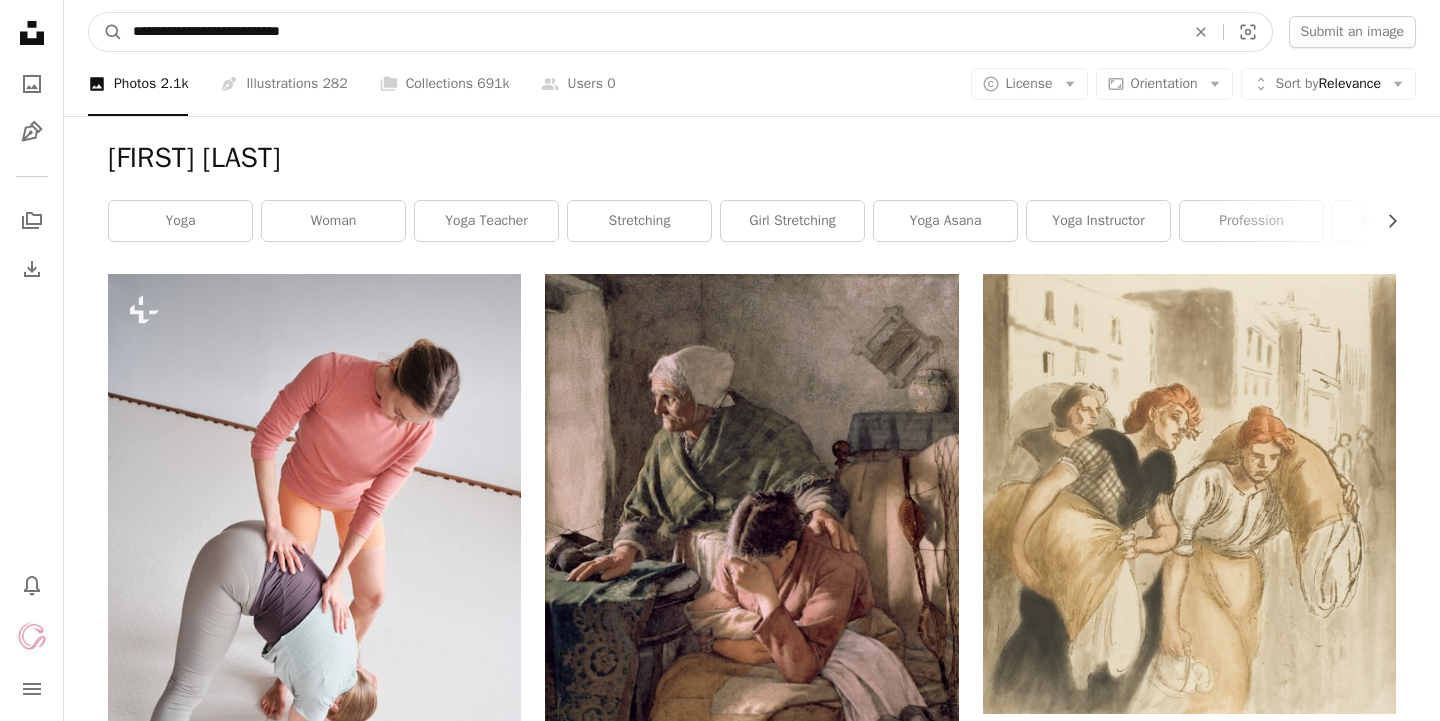 type on "**********" 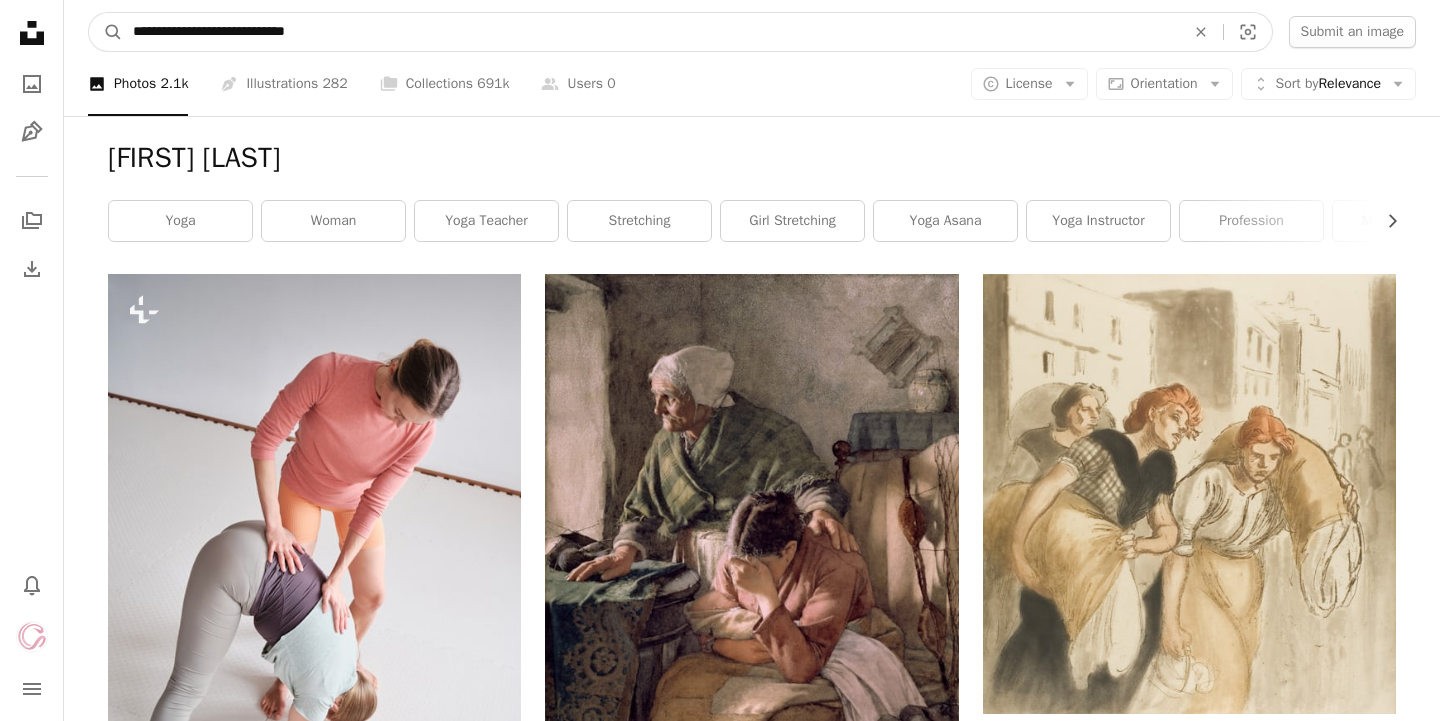 click on "A magnifying glass" at bounding box center (106, 32) 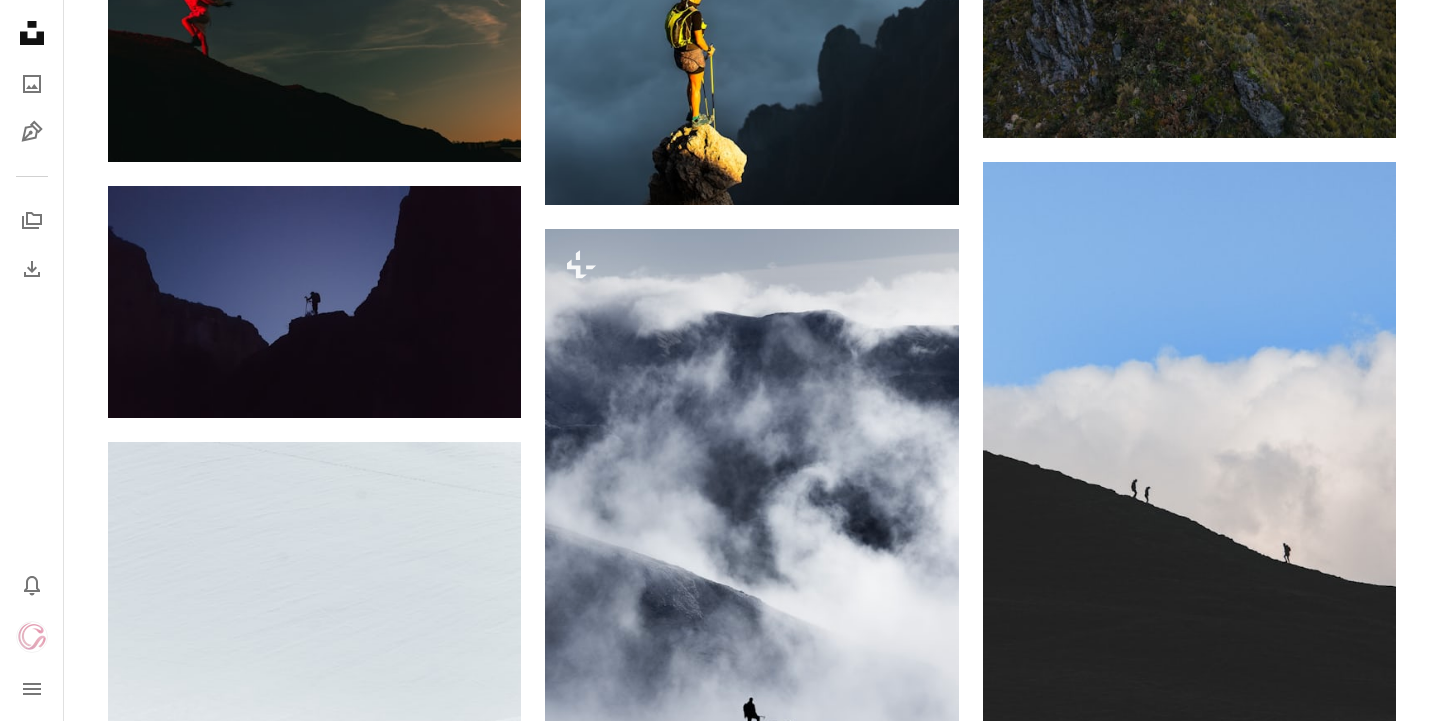 scroll, scrollTop: 0, scrollLeft: 0, axis: both 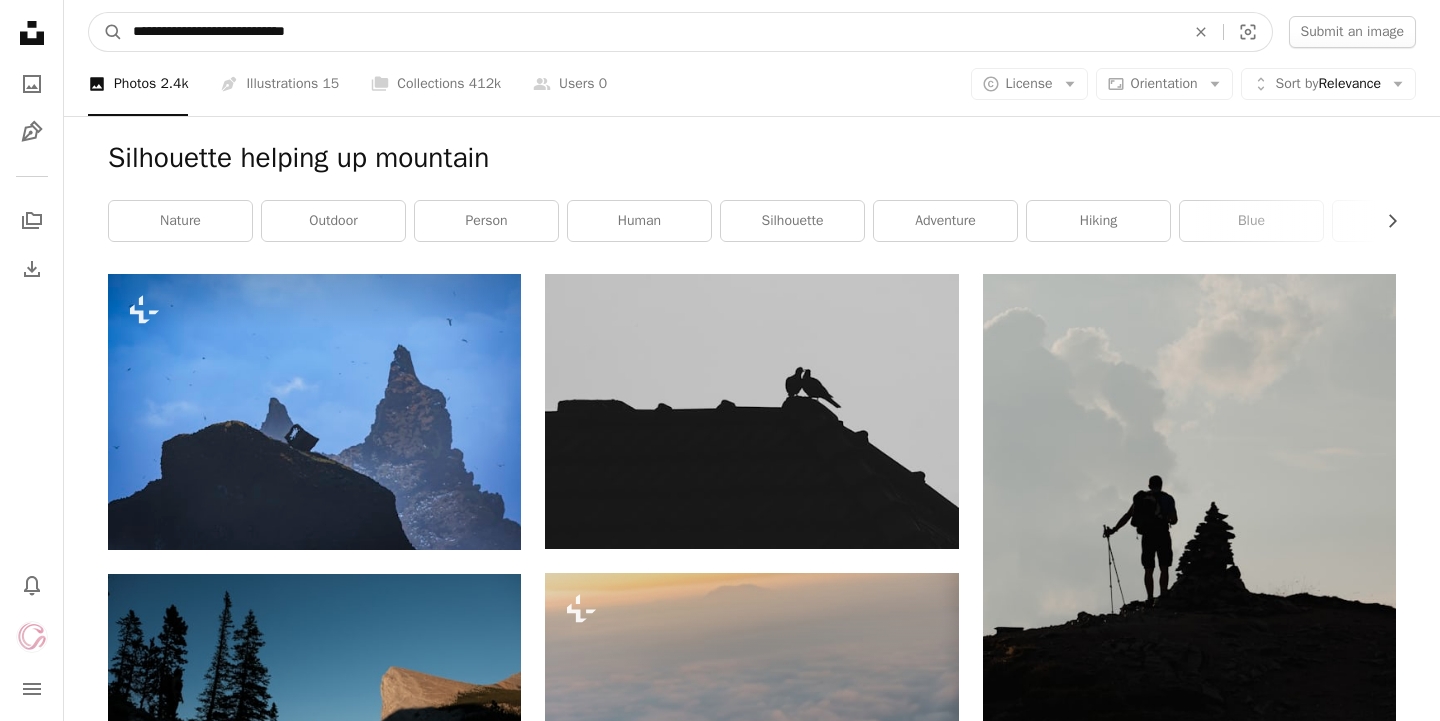 click on "**********" at bounding box center [651, 32] 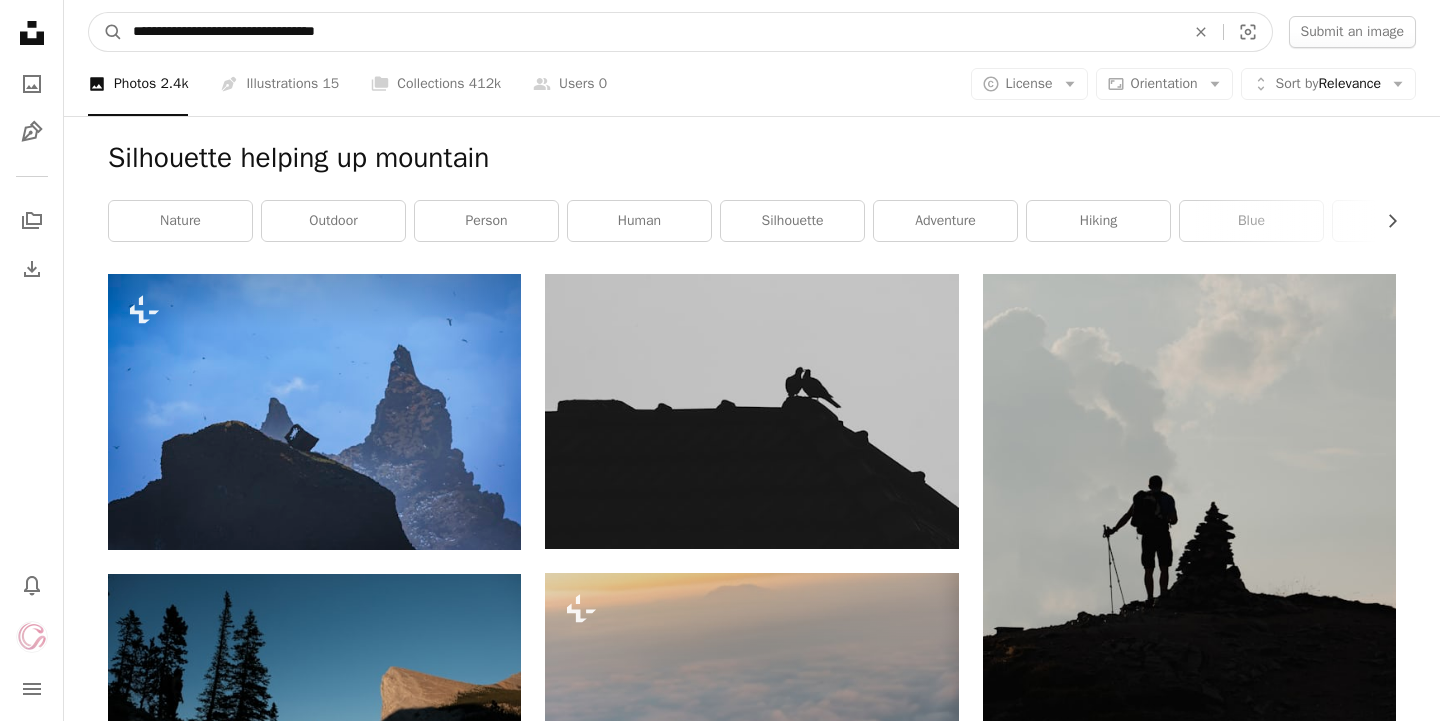 drag, startPoint x: 333, startPoint y: 30, endPoint x: 198, endPoint y: 34, distance: 135.05925 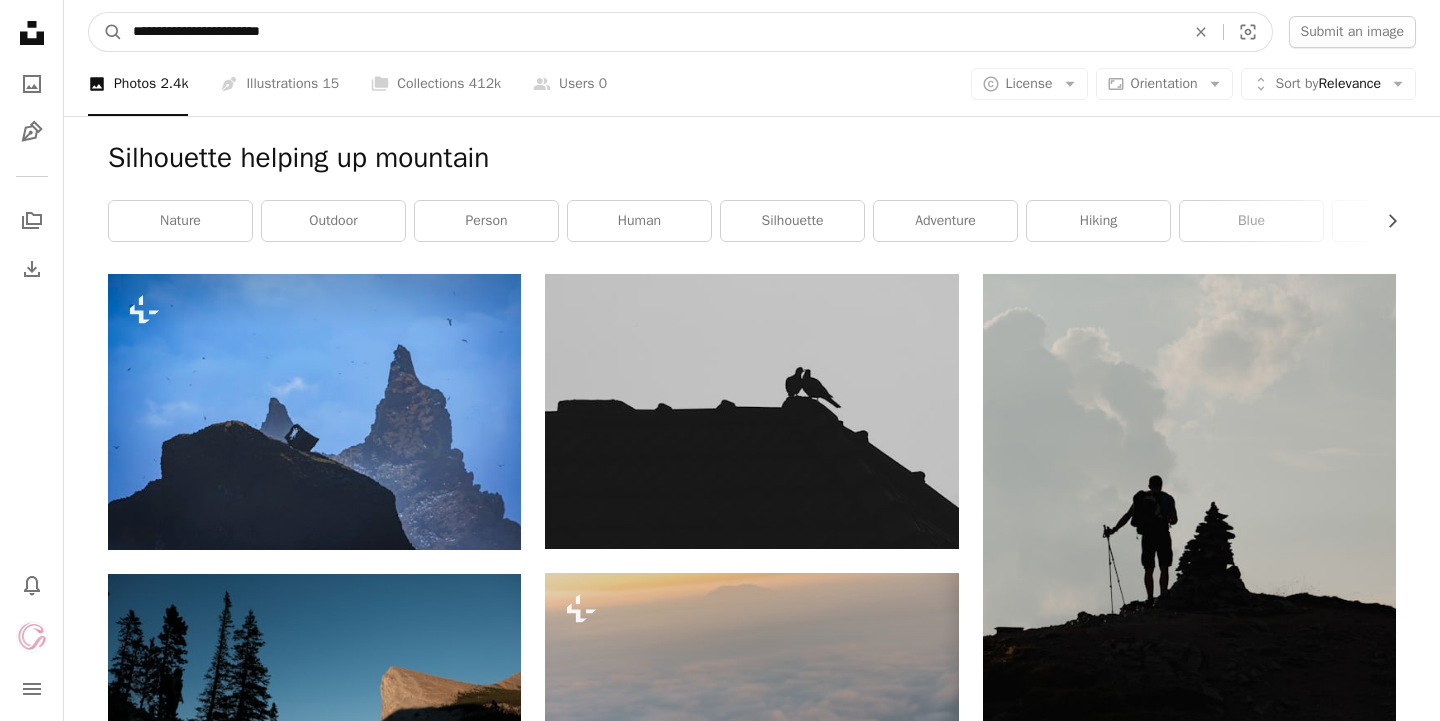 type on "**********" 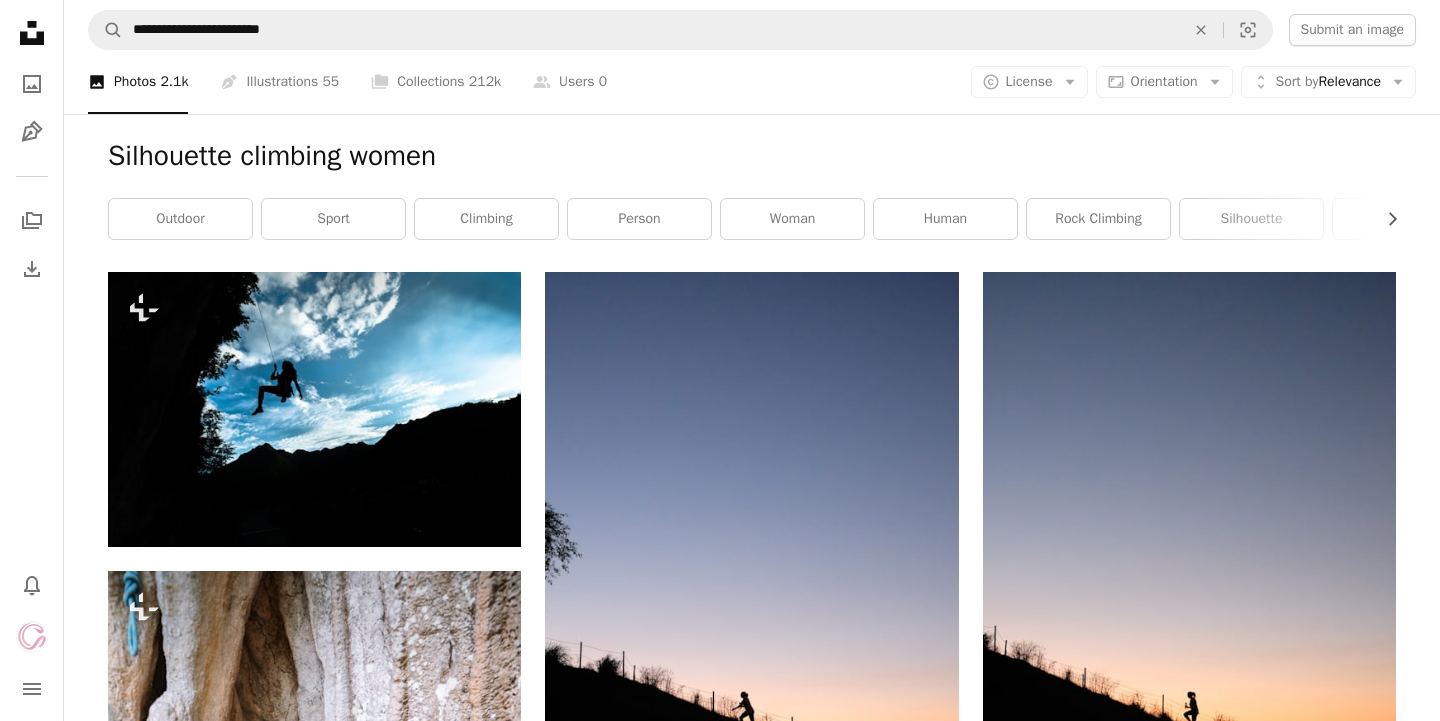 scroll, scrollTop: 0, scrollLeft: 0, axis: both 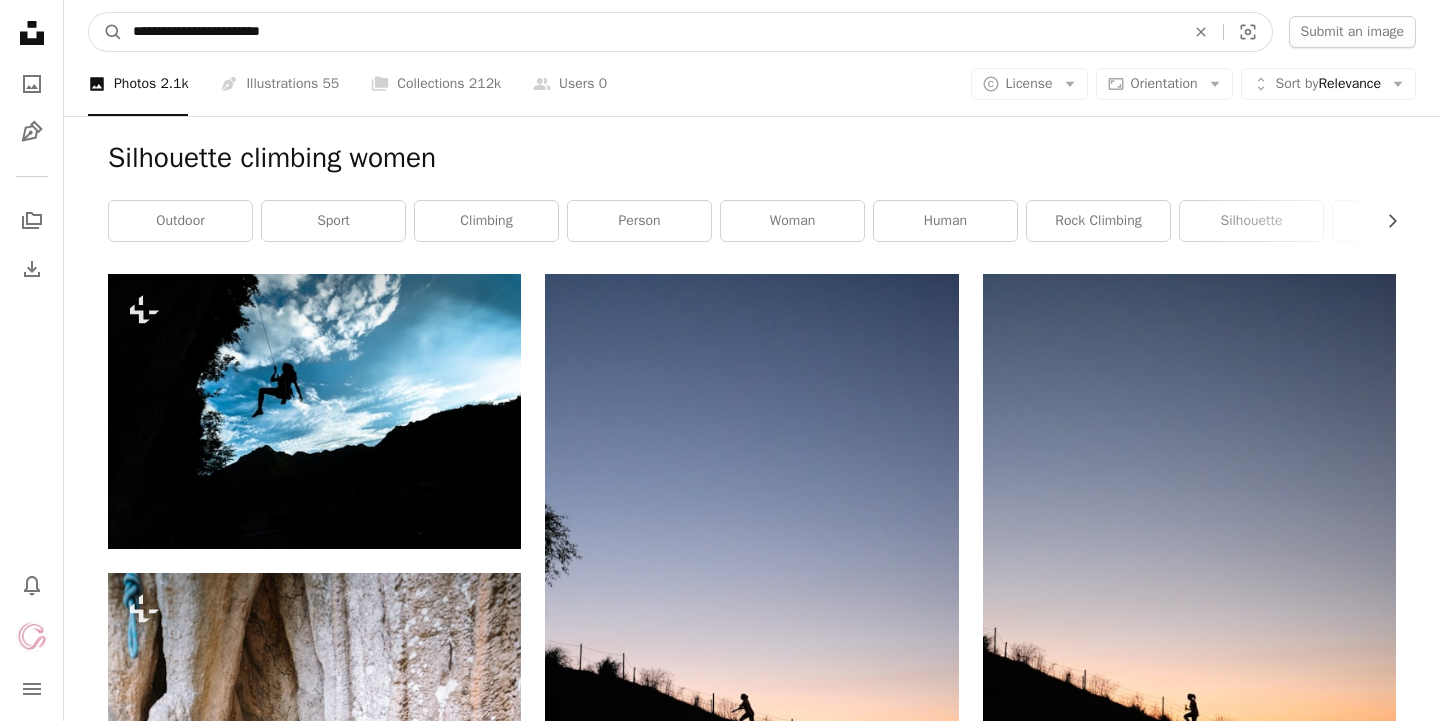 click on "**********" at bounding box center [651, 32] 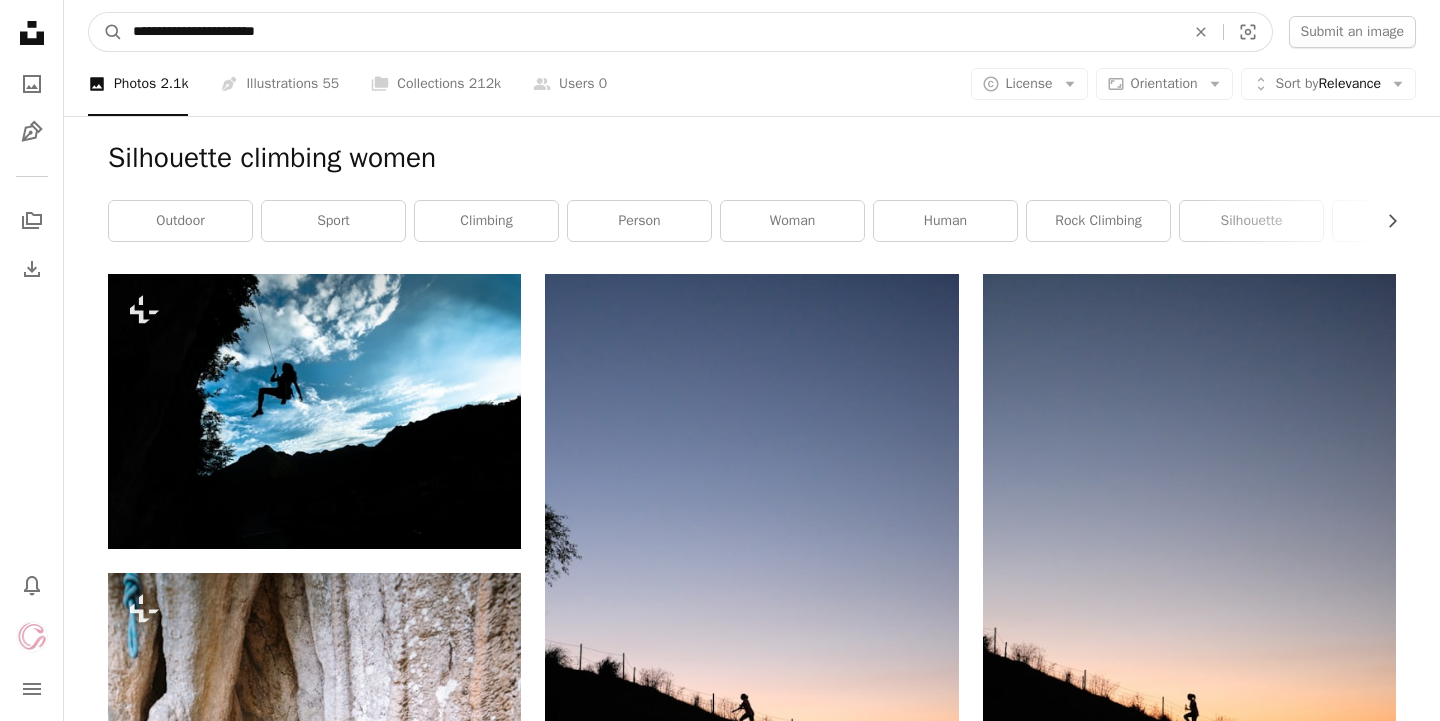 type on "**********" 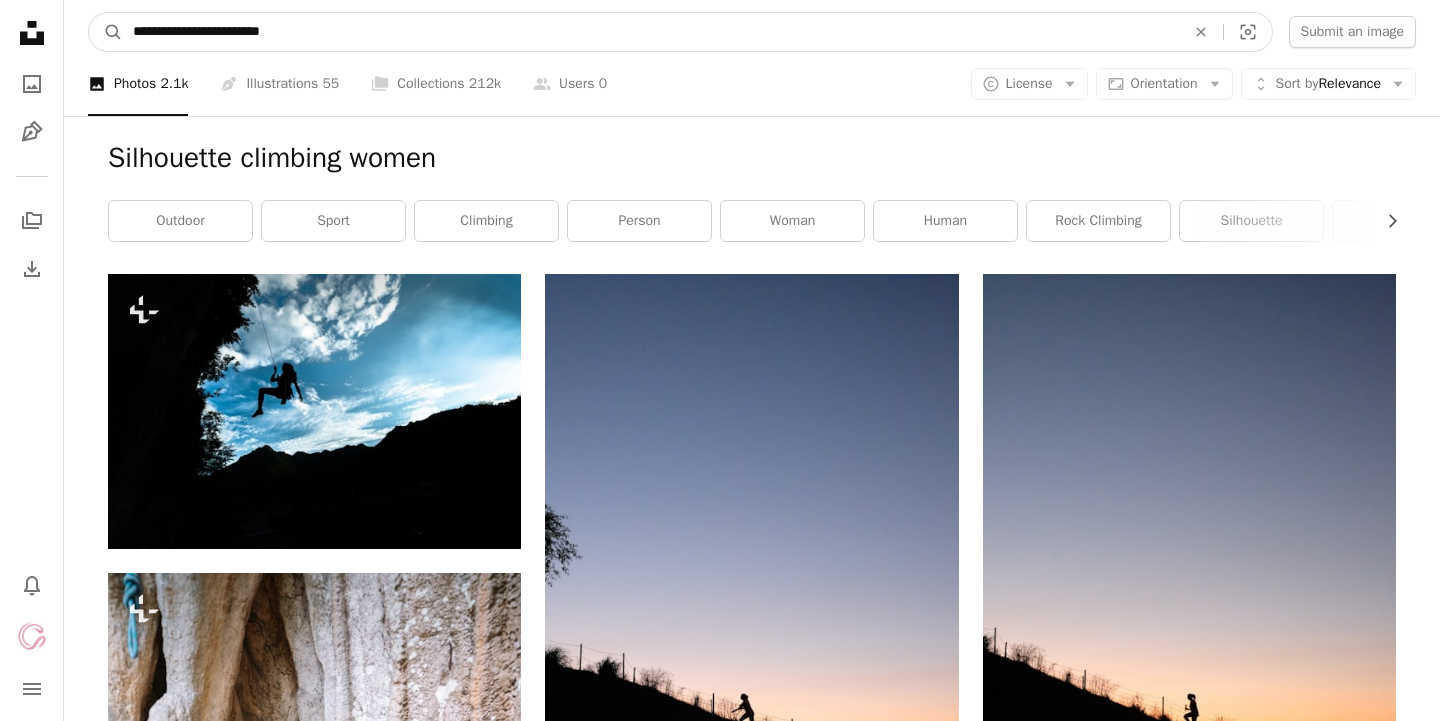 click on "A magnifying glass" at bounding box center [106, 32] 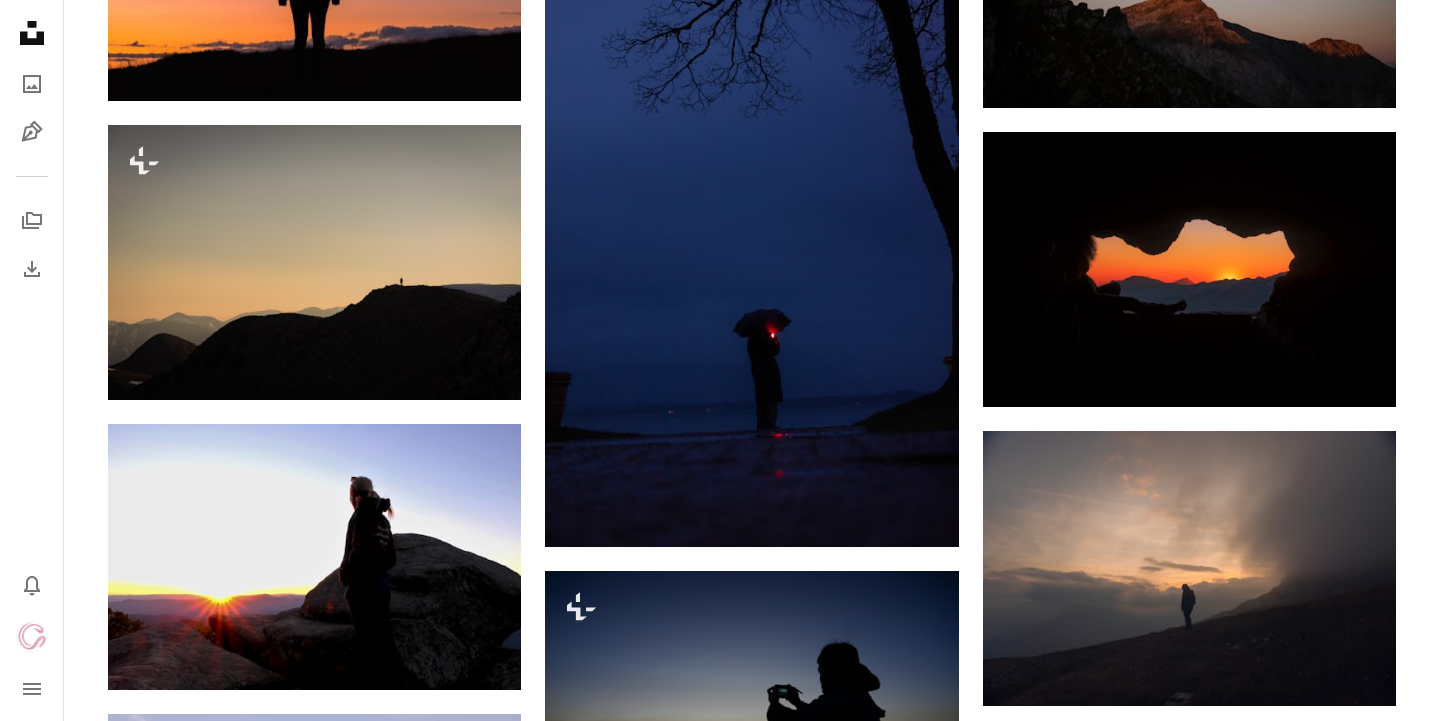 scroll, scrollTop: 6122, scrollLeft: 0, axis: vertical 